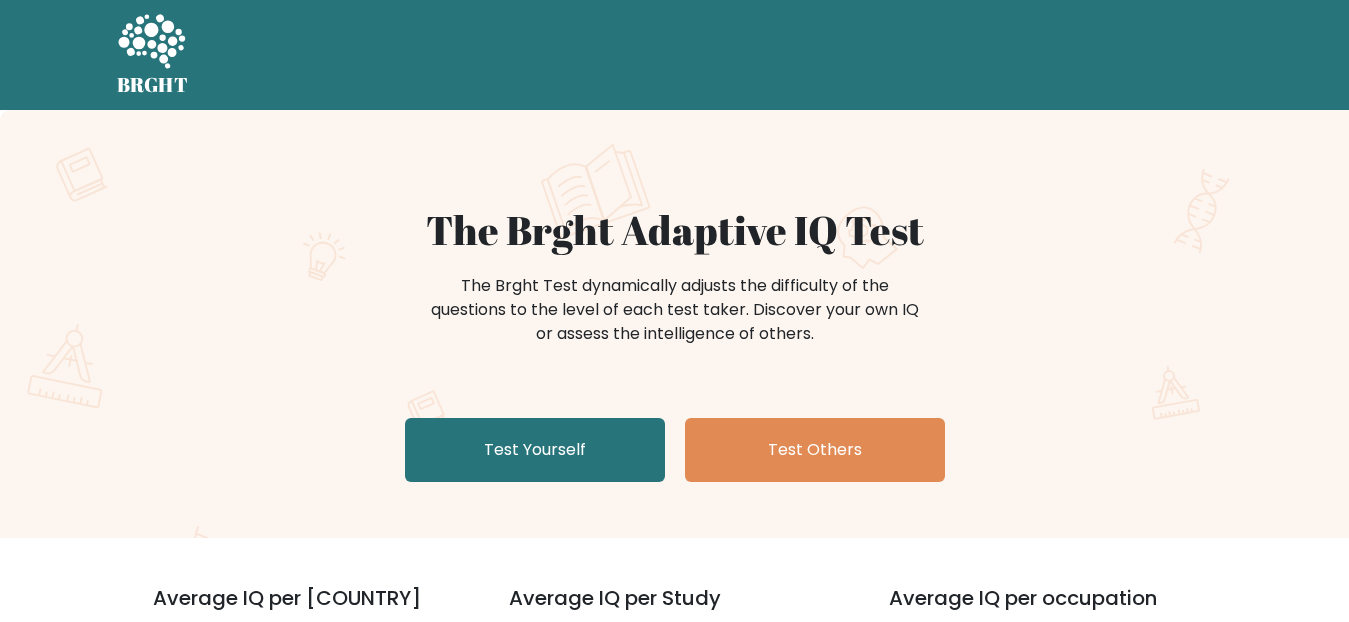 scroll, scrollTop: 0, scrollLeft: 0, axis: both 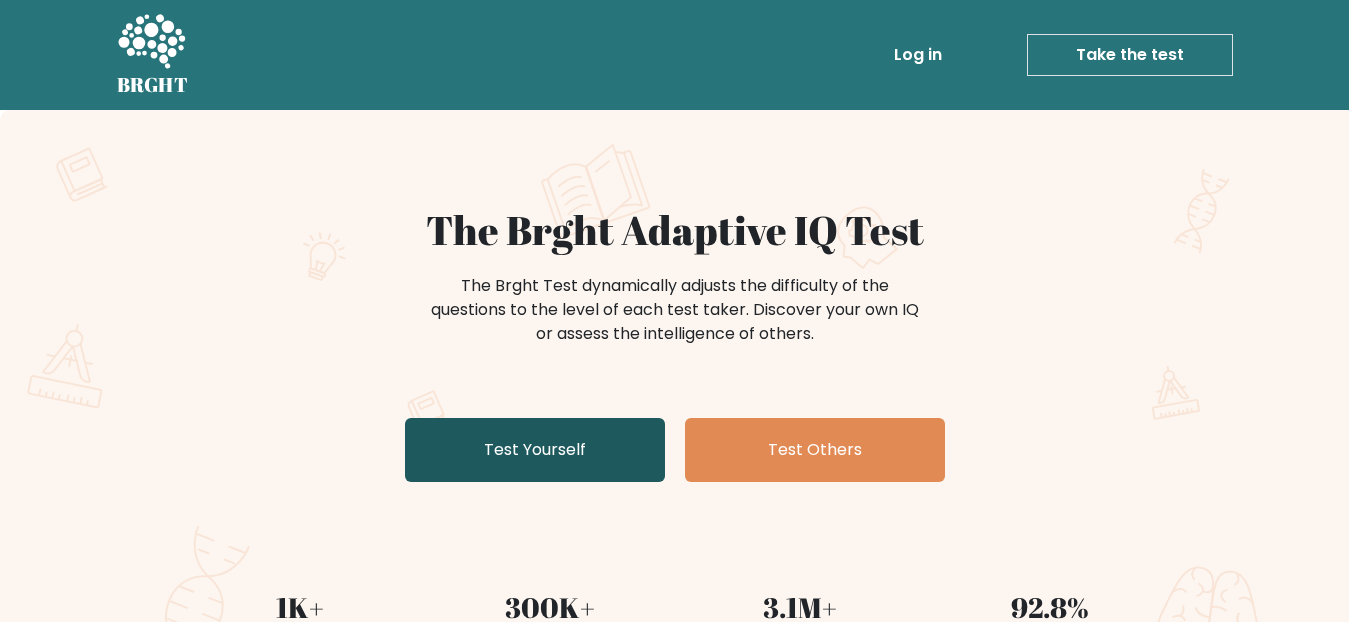 click on "Test Yourself" at bounding box center [535, 450] 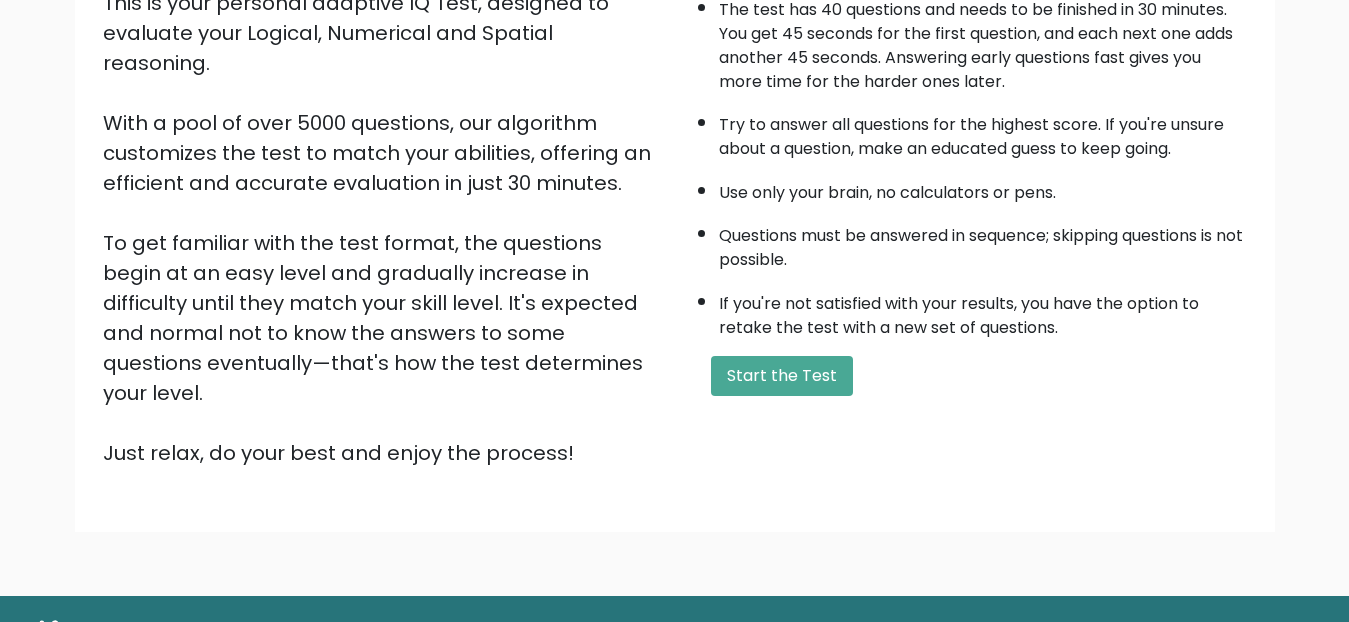 scroll, scrollTop: 294, scrollLeft: 0, axis: vertical 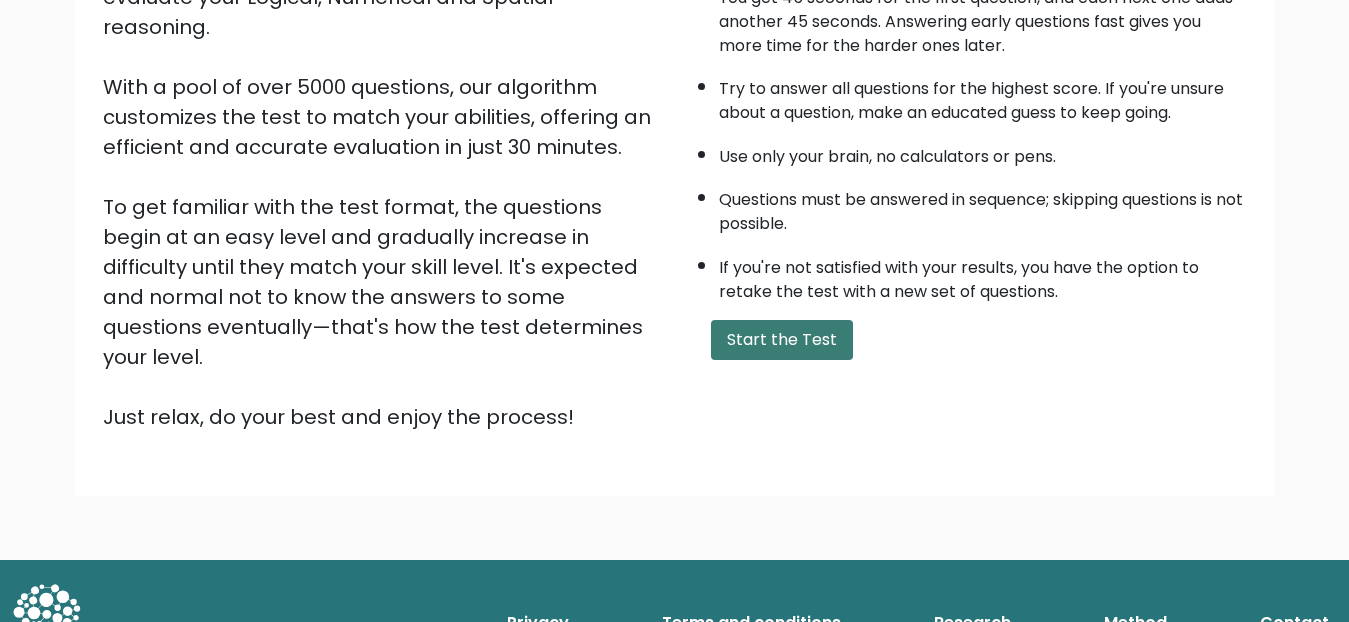 click on "Start the Test" at bounding box center [782, 340] 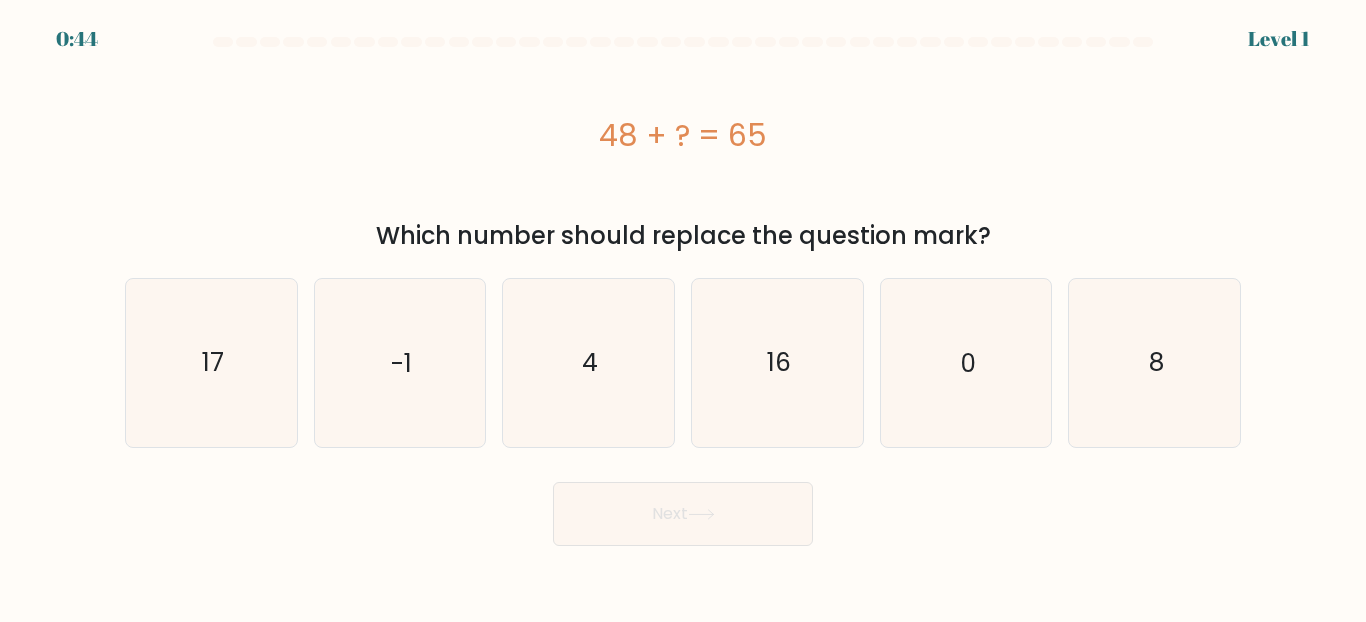 scroll, scrollTop: 0, scrollLeft: 0, axis: both 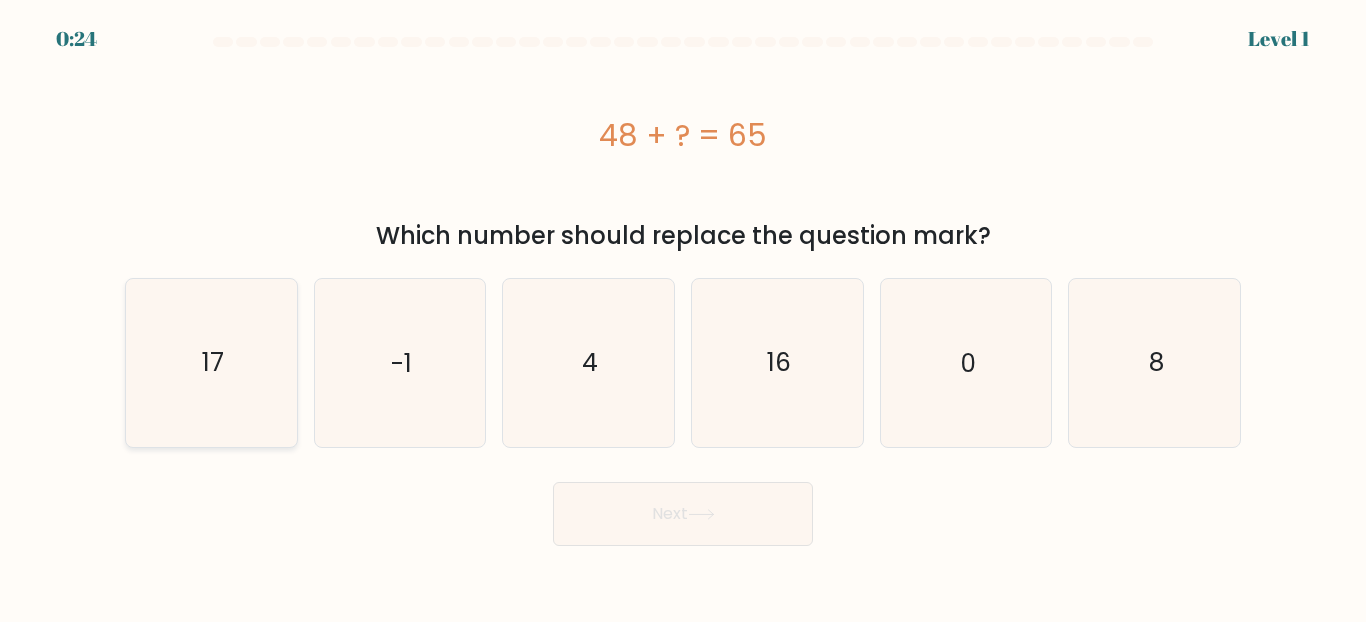 click on "17" at bounding box center [211, 362] 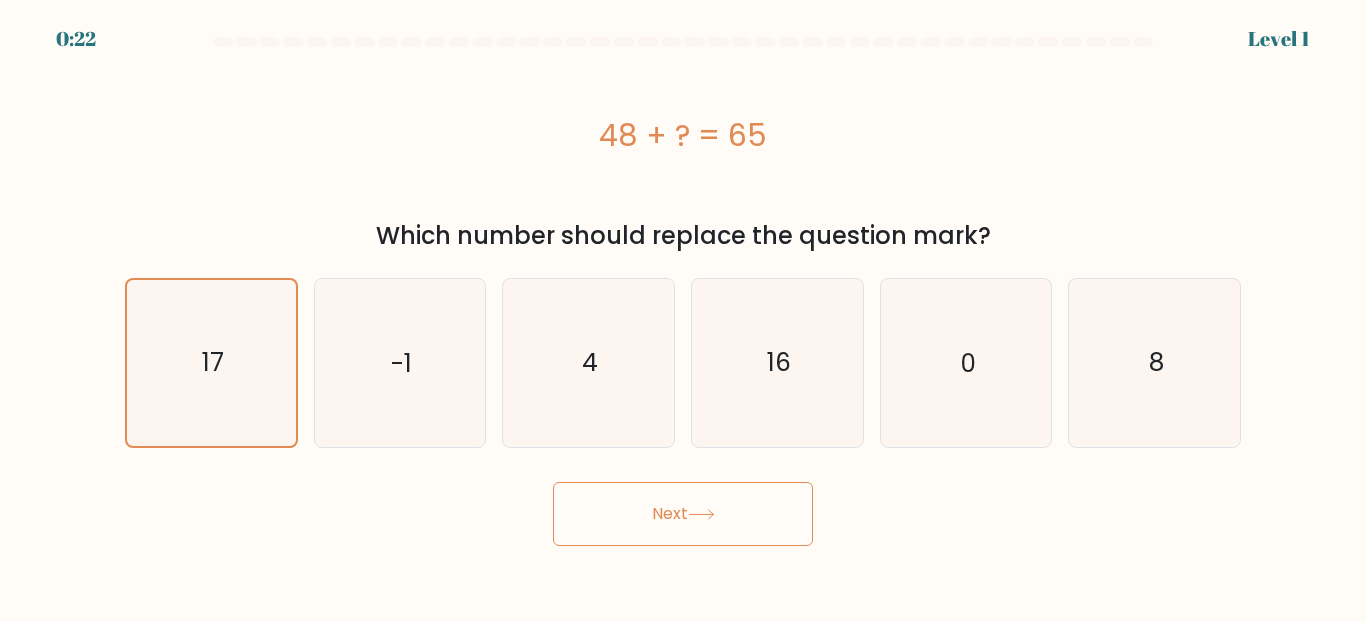 click on "Next" at bounding box center (683, 514) 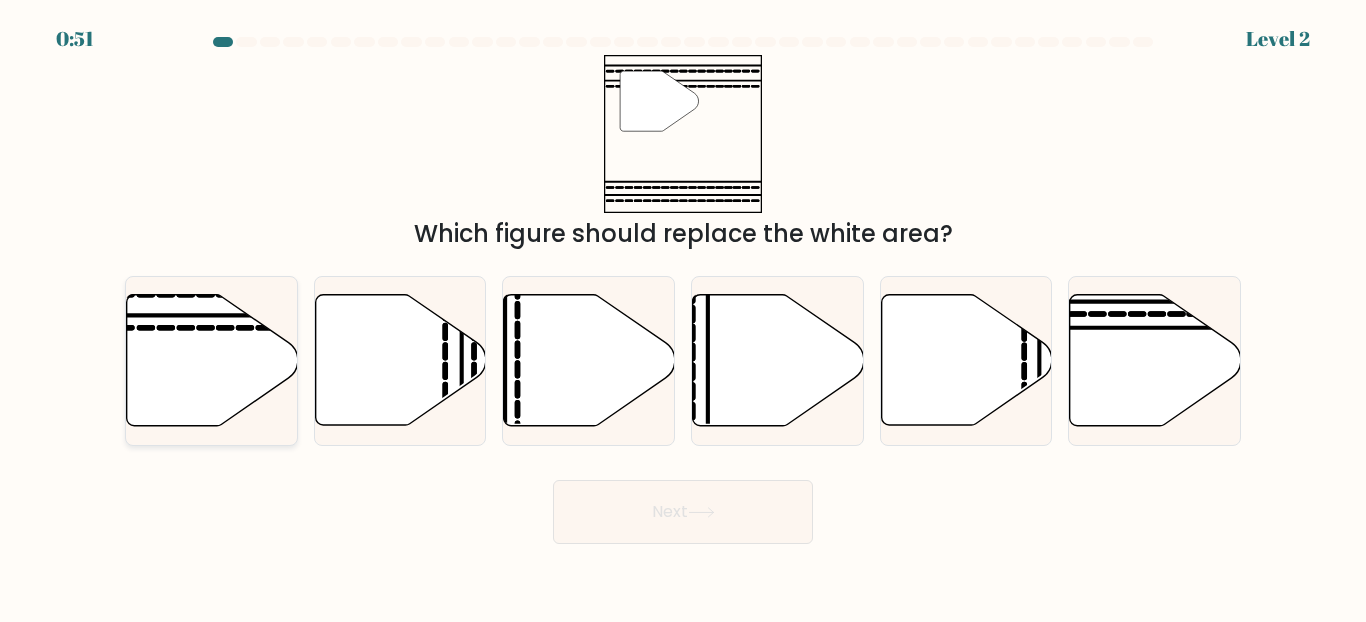 click at bounding box center [212, 360] 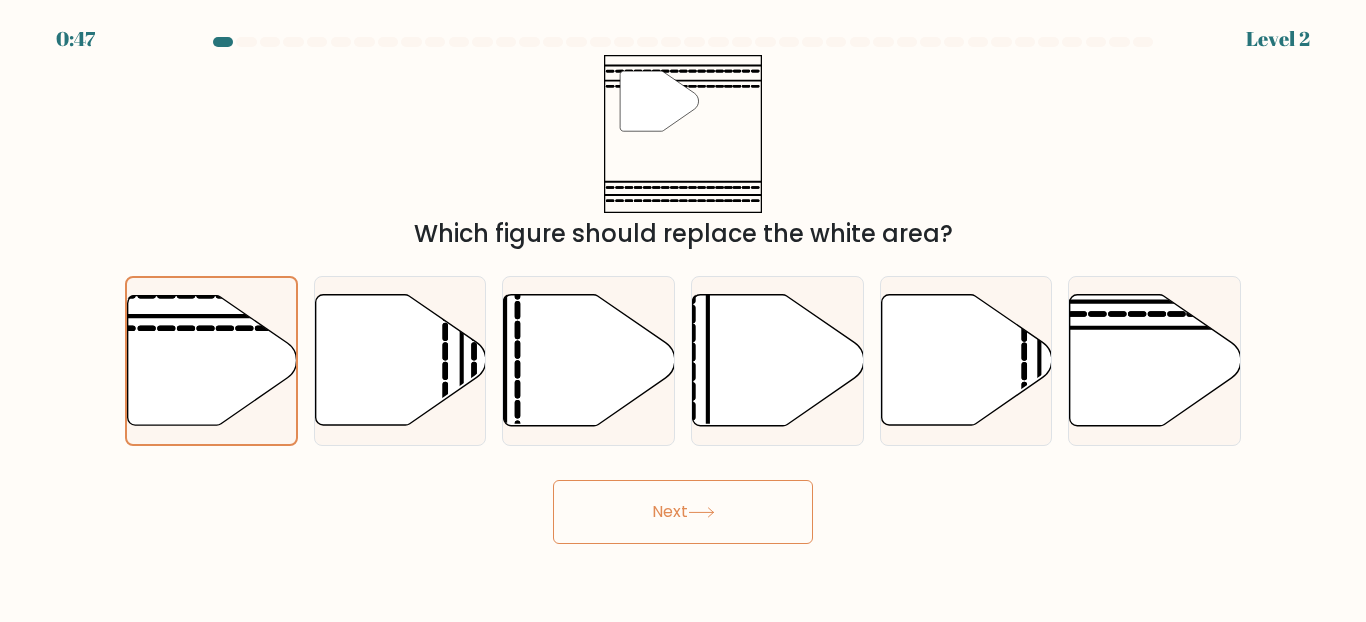 click on "Next" at bounding box center [683, 512] 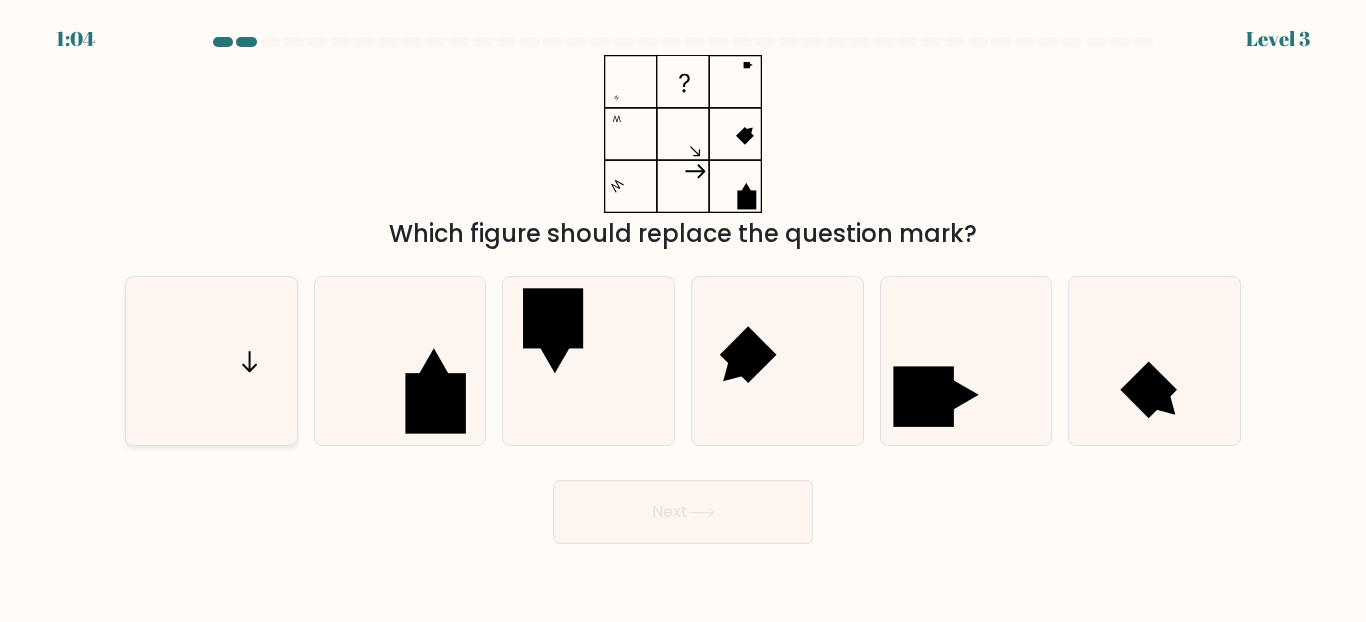 click at bounding box center [211, 360] 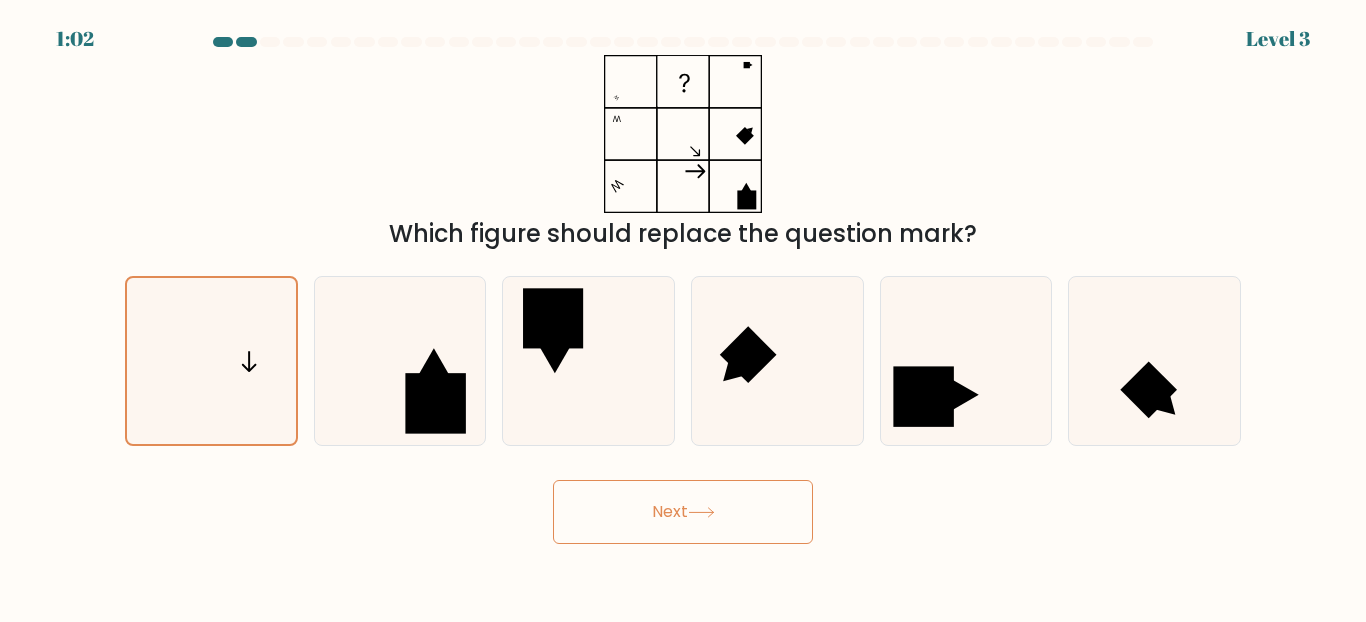 click on "Next" at bounding box center [683, 512] 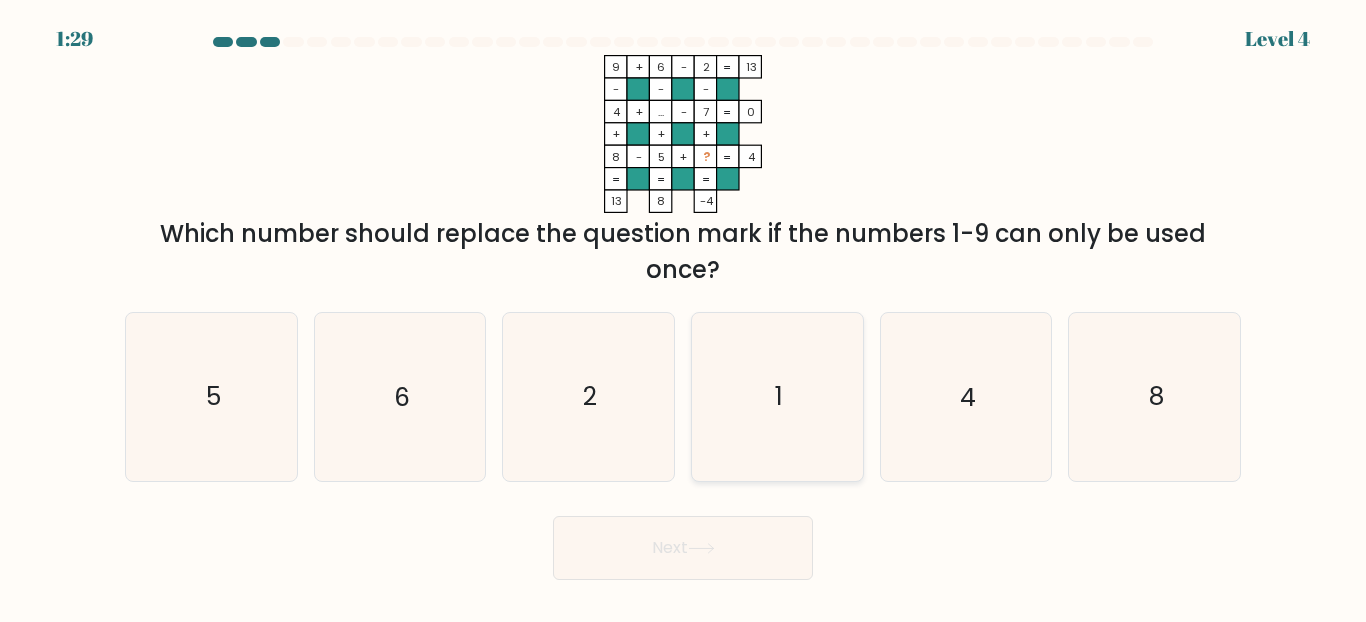 click on "1" at bounding box center (777, 396) 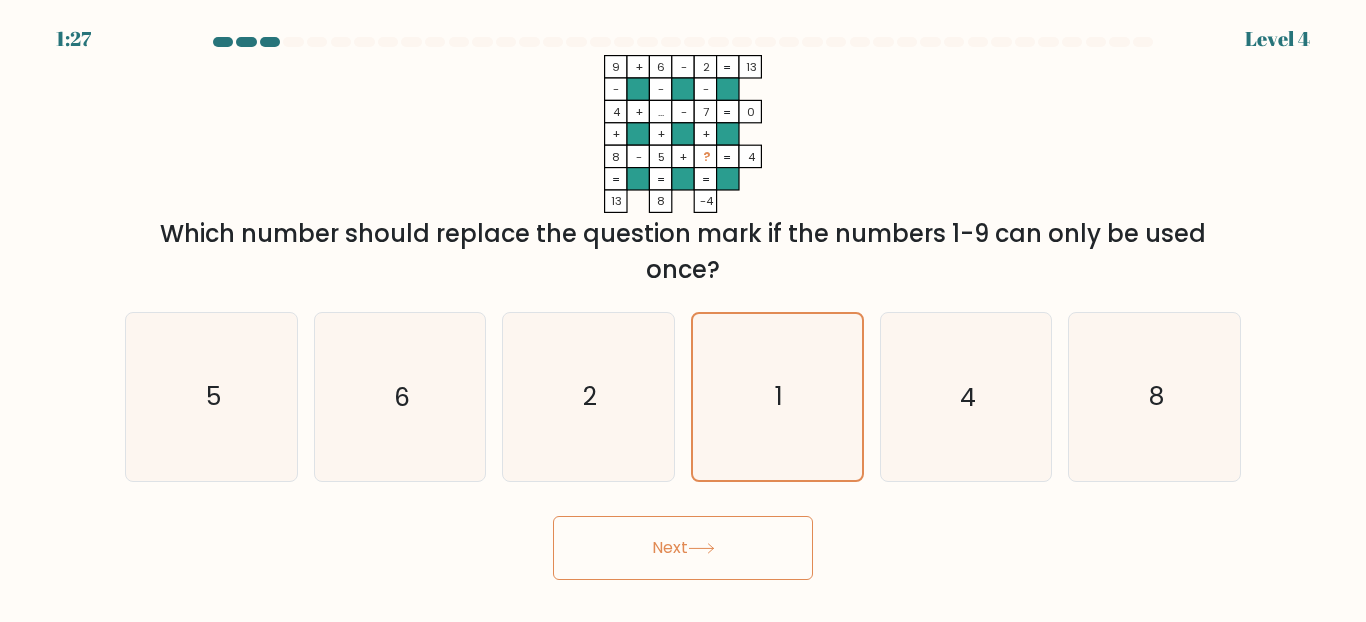 click at bounding box center (701, 548) 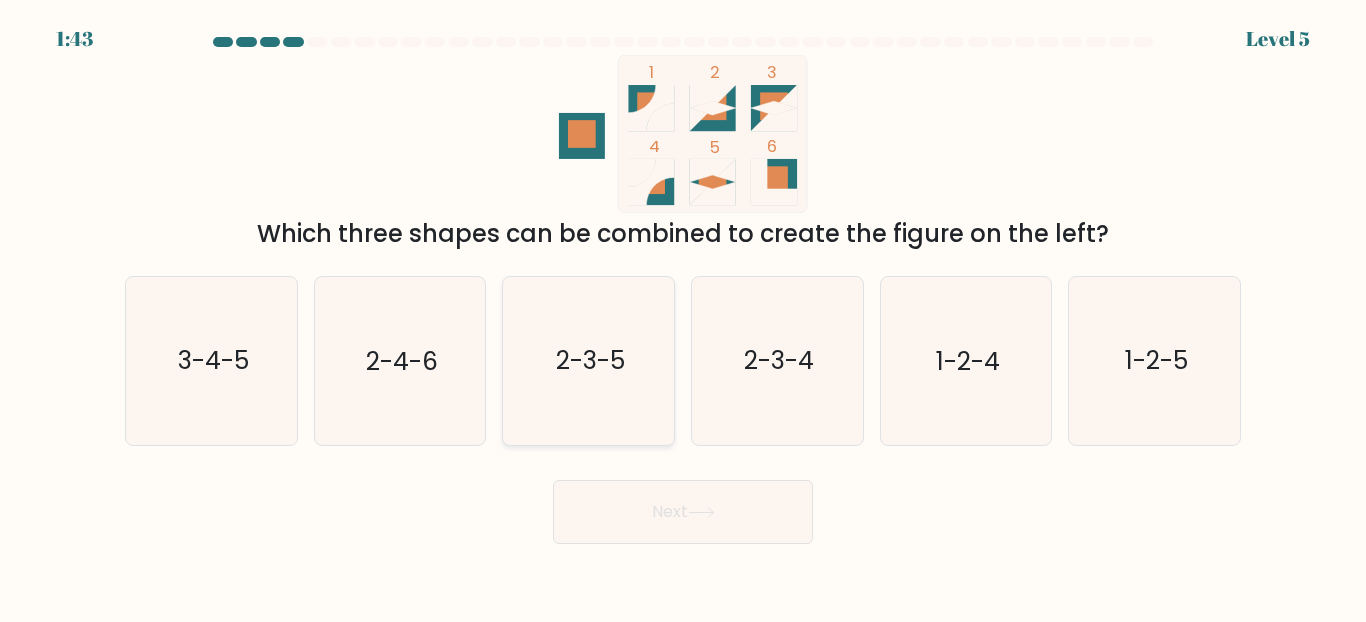 click on "2-3-5" at bounding box center [588, 360] 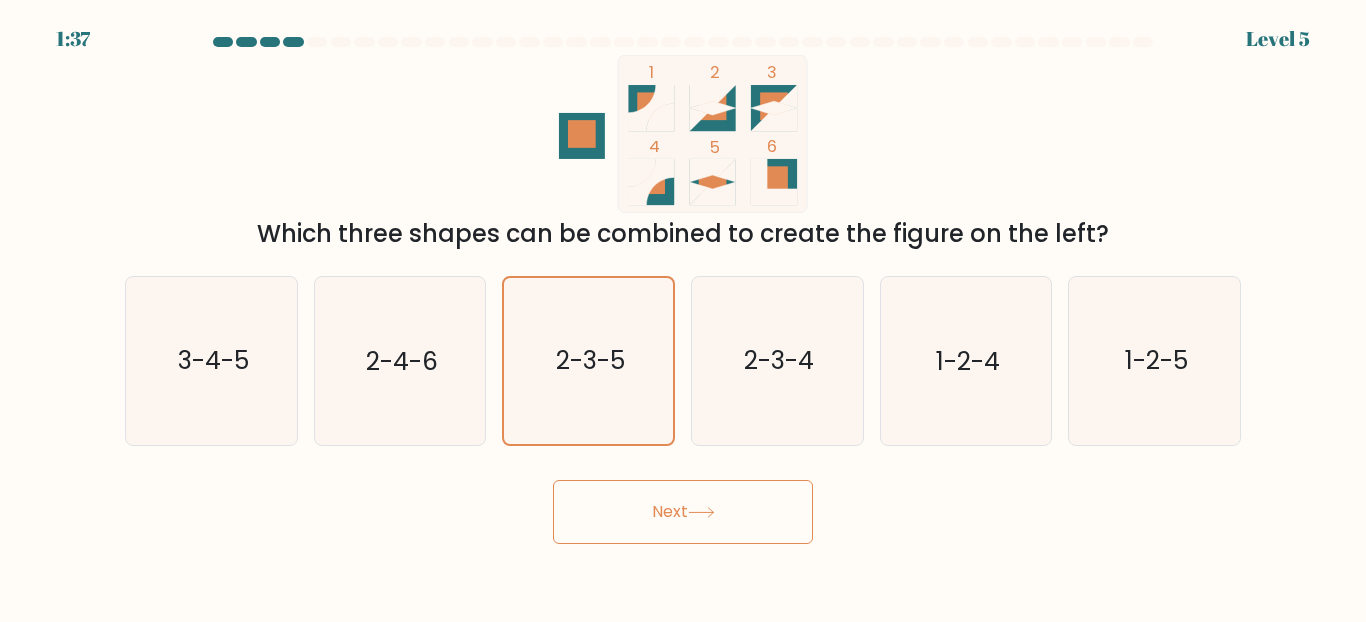 click on "Next" at bounding box center [683, 512] 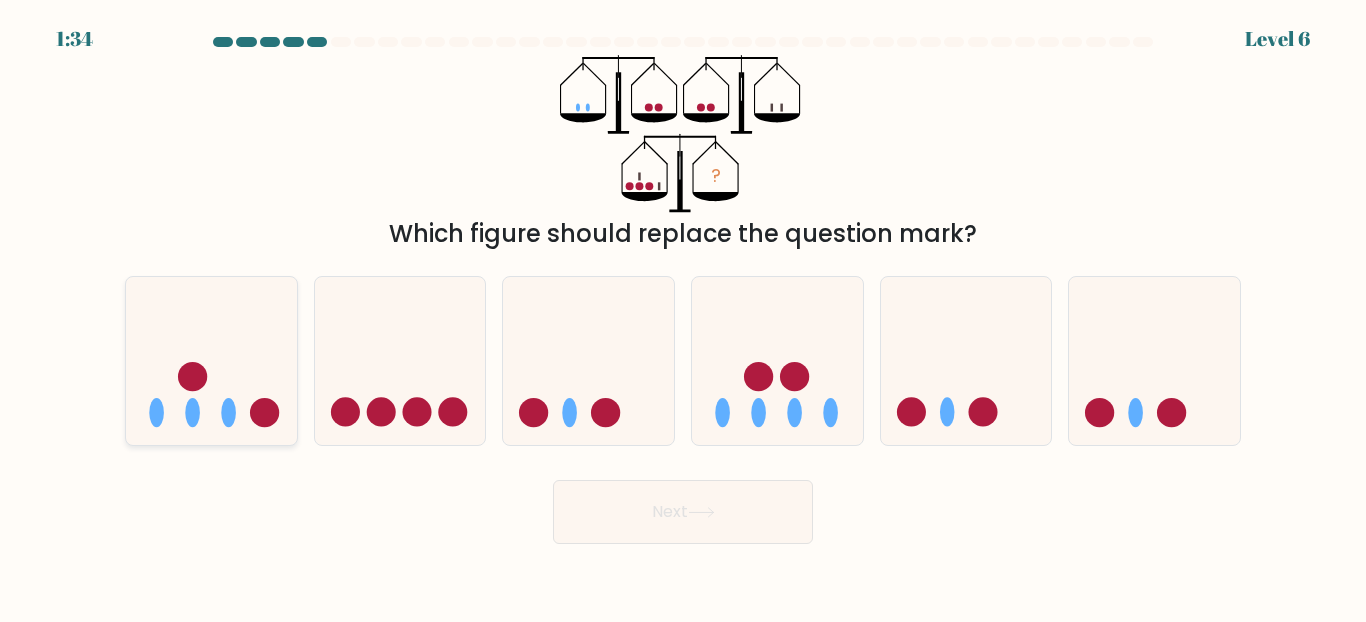 click at bounding box center (211, 360) 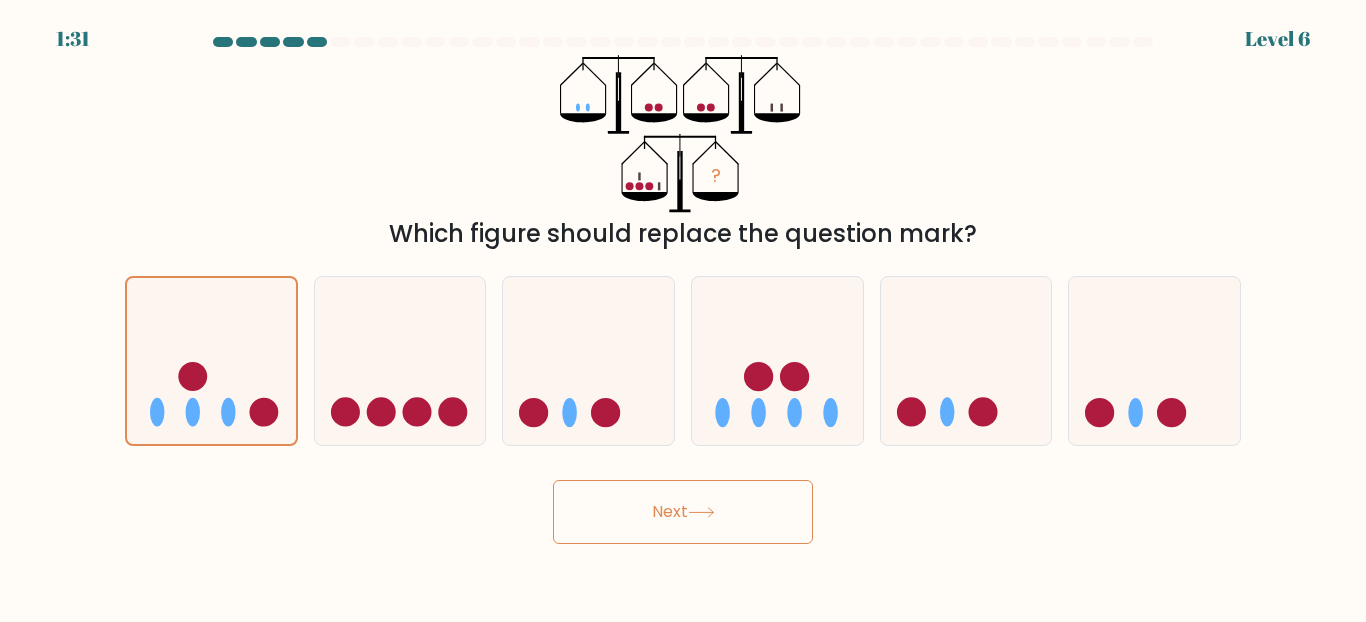 click on "Next" at bounding box center [683, 512] 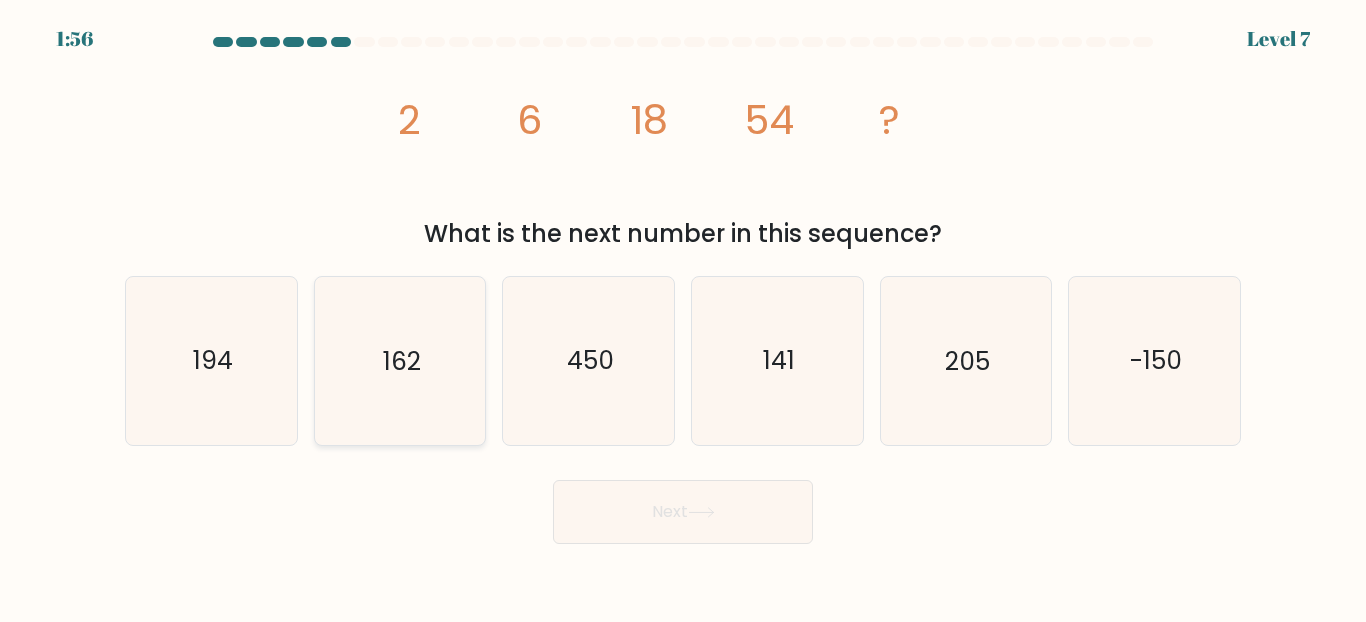 click on "162" at bounding box center [402, 360] 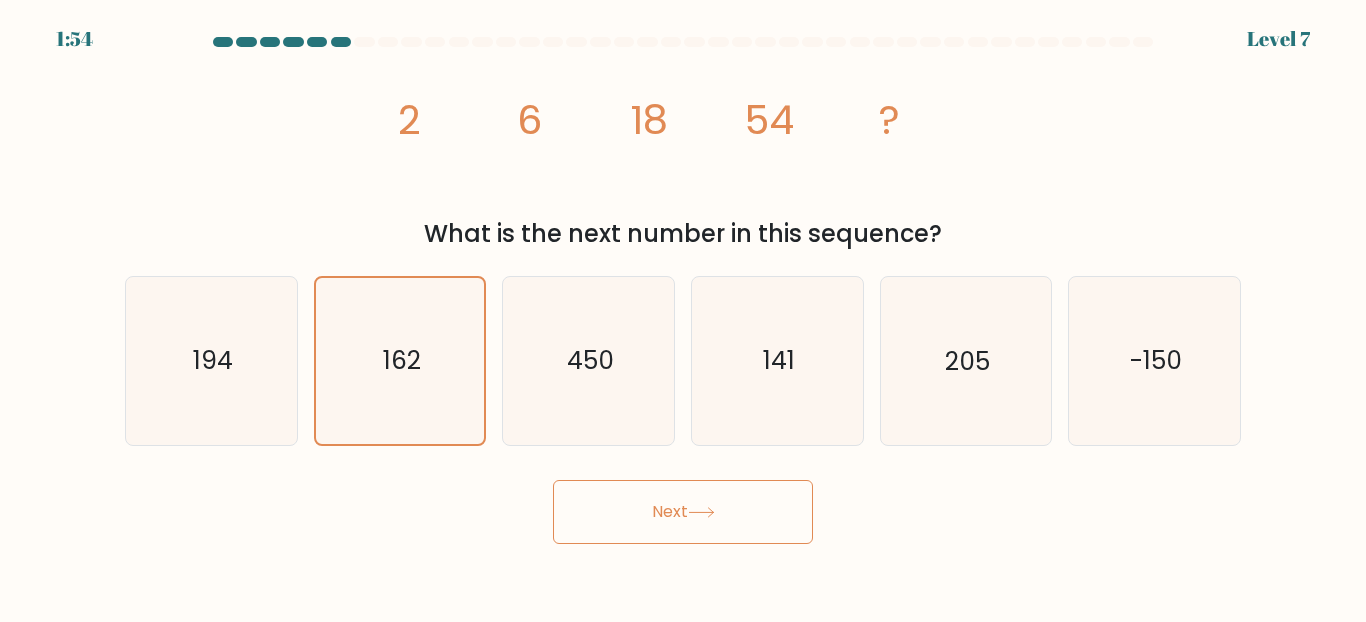 click on "Next" at bounding box center [683, 512] 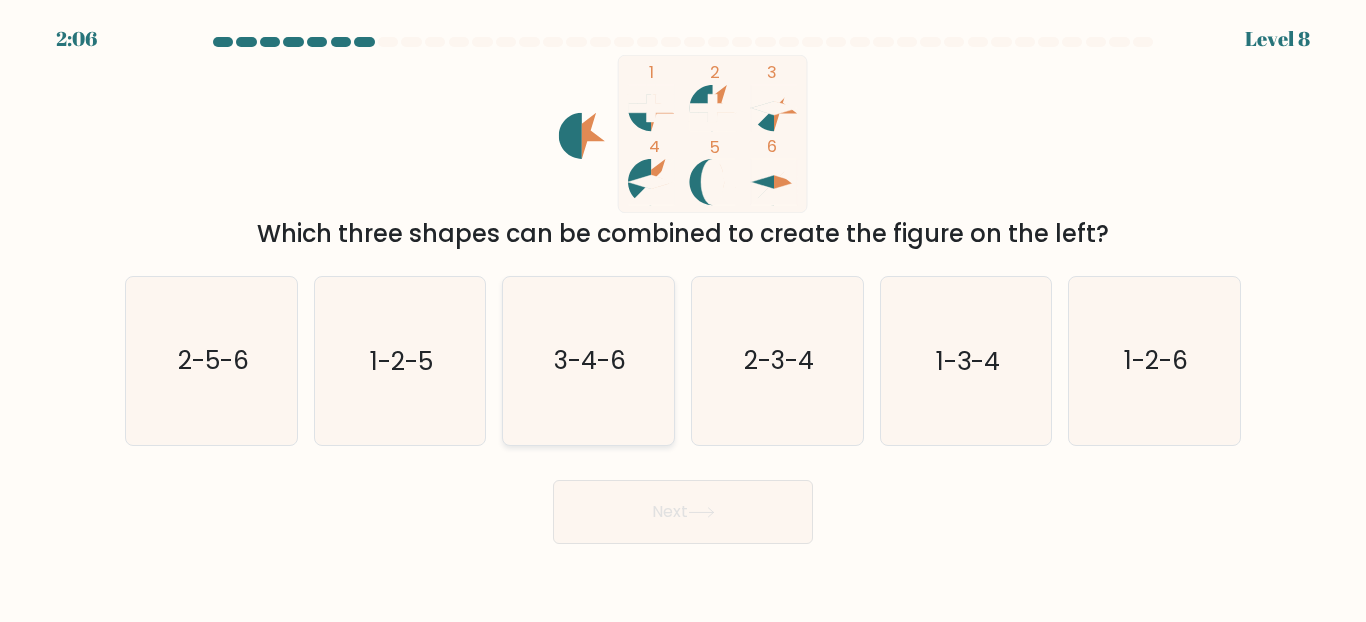 click on "3-4-6" at bounding box center [590, 360] 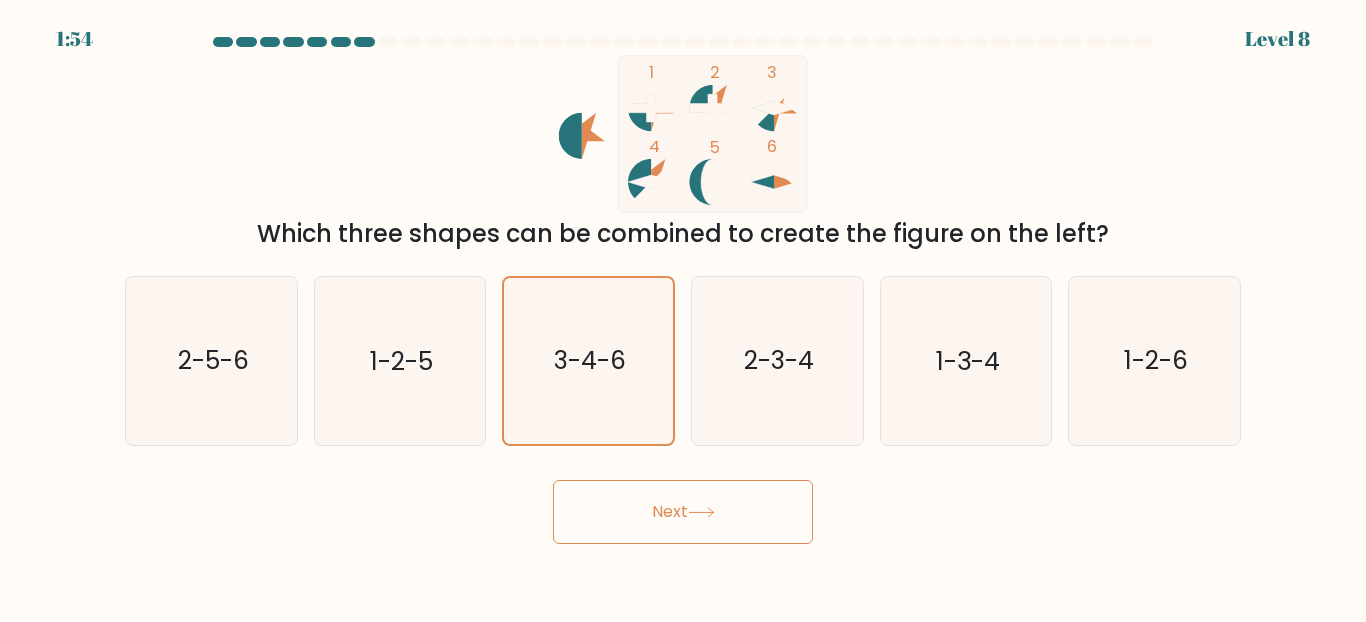 click on "Next" at bounding box center (683, 512) 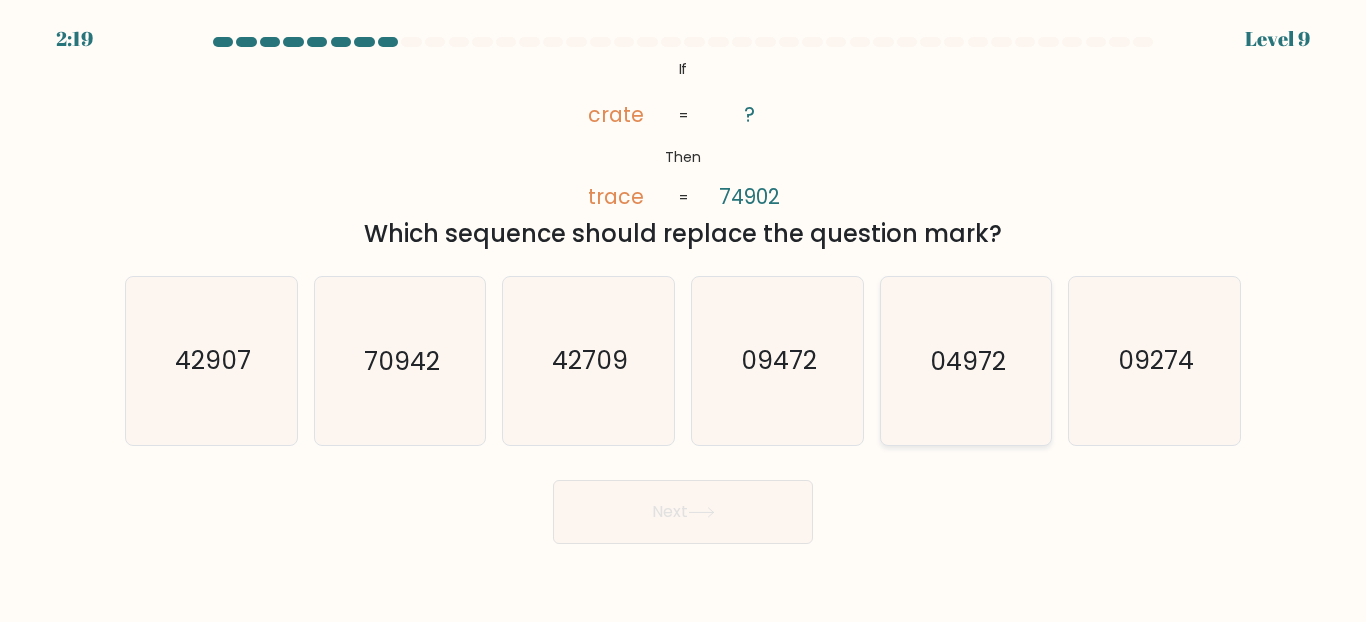 click on "04972" at bounding box center [965, 360] 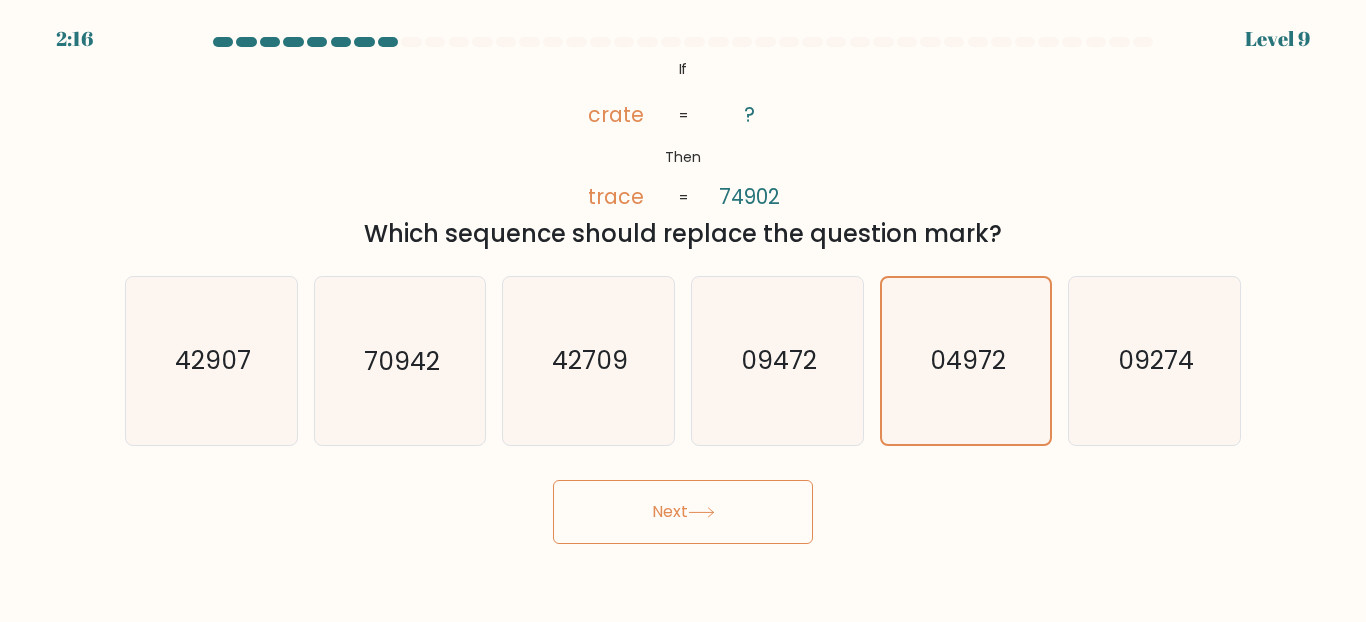 click on "Next" at bounding box center [683, 512] 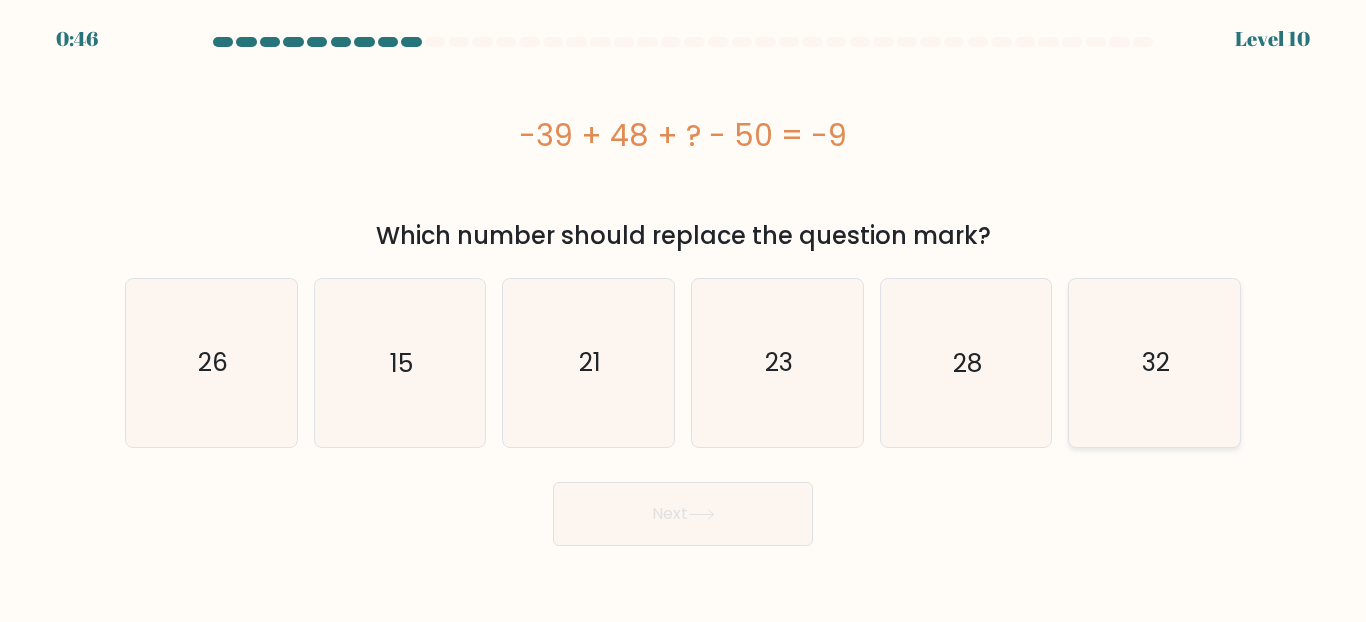 click on "32" at bounding box center (1154, 362) 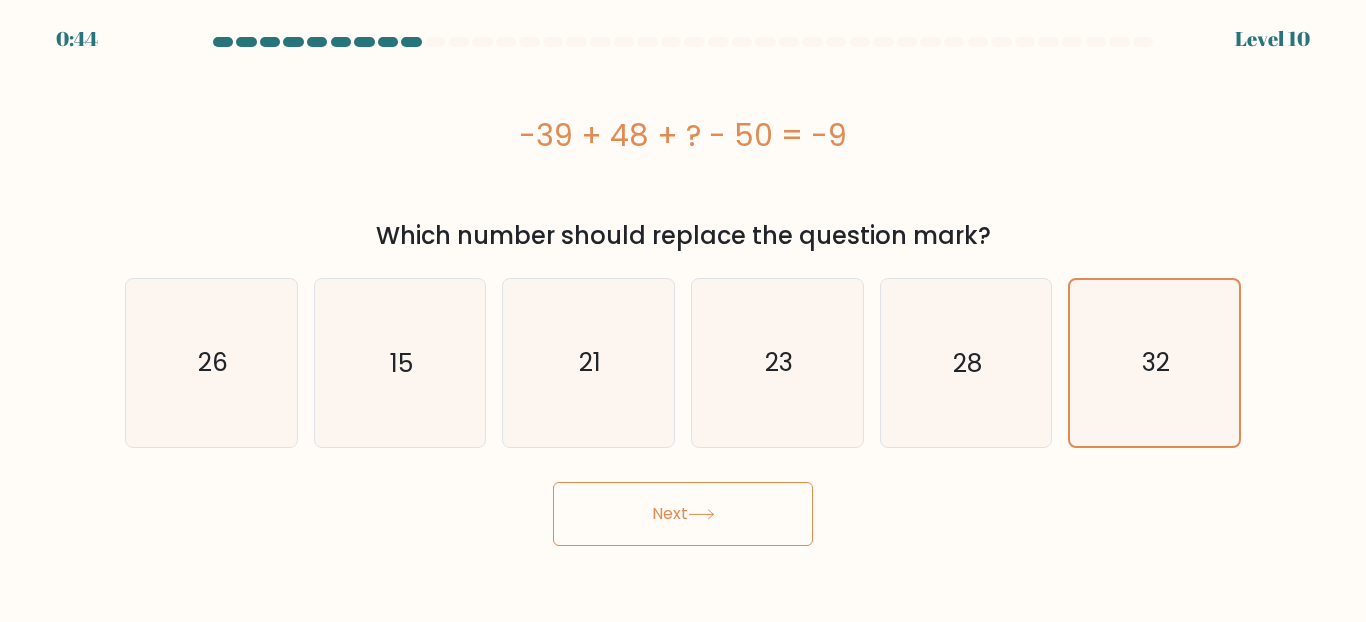 click on "Next" at bounding box center (683, 514) 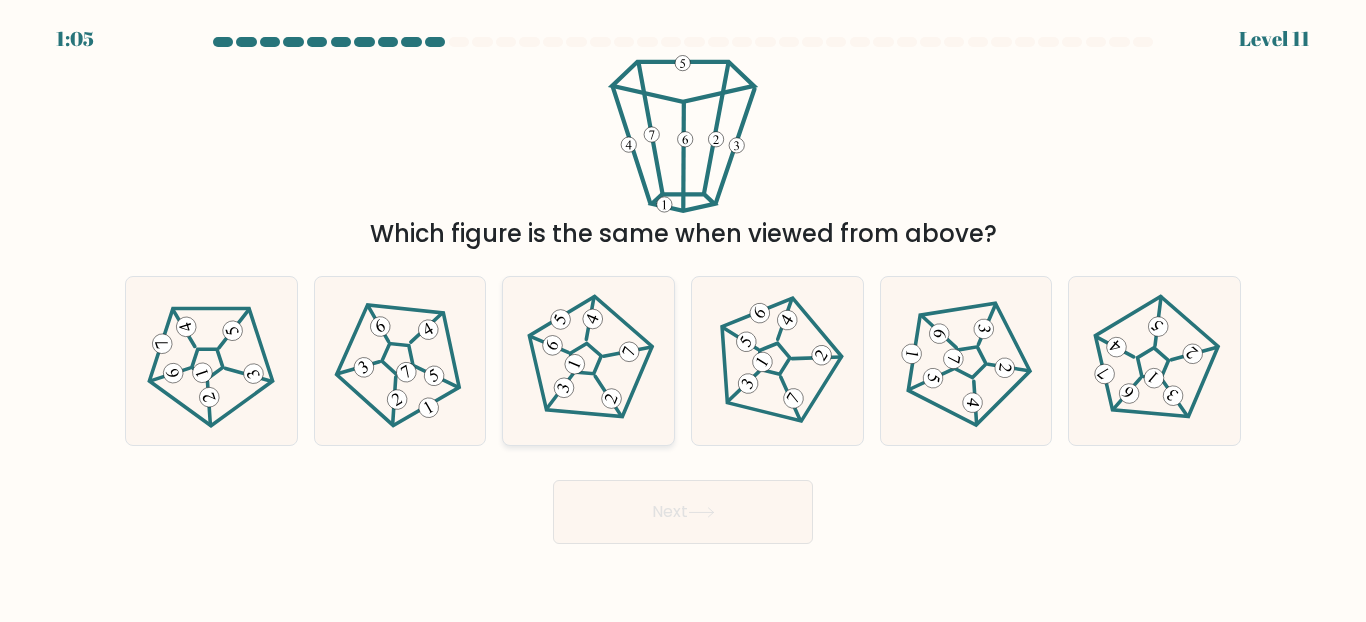 click at bounding box center [589, 361] 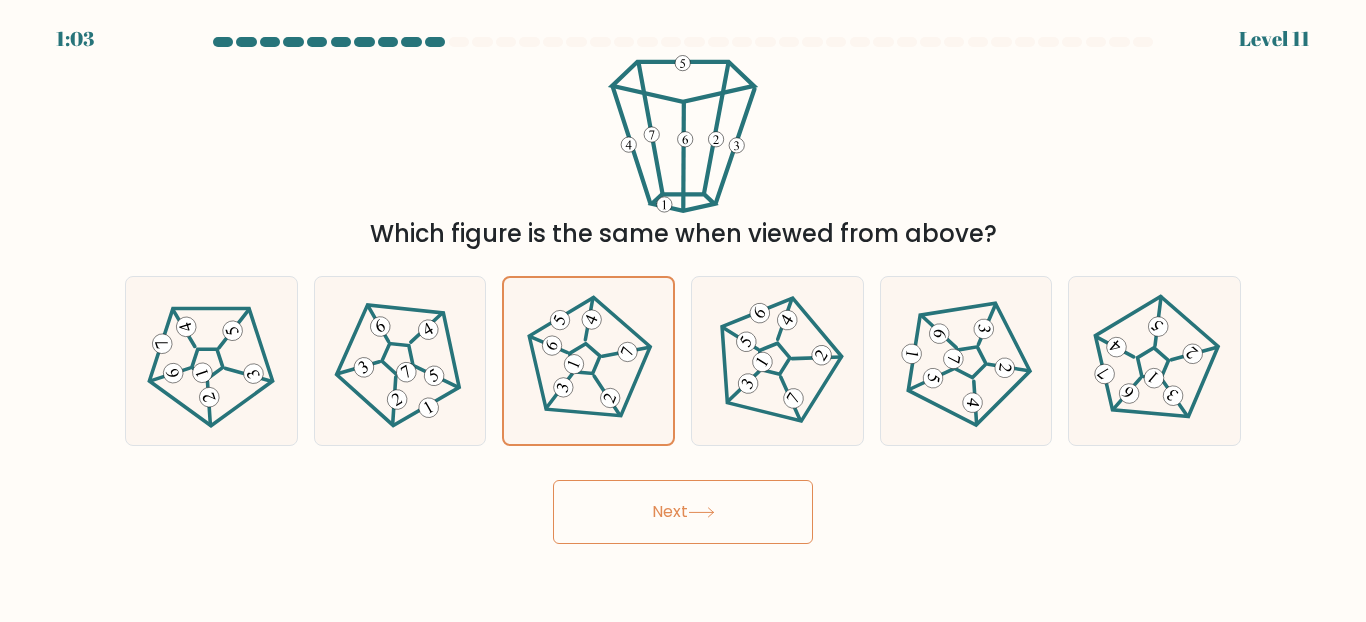 click on "Next" at bounding box center (683, 512) 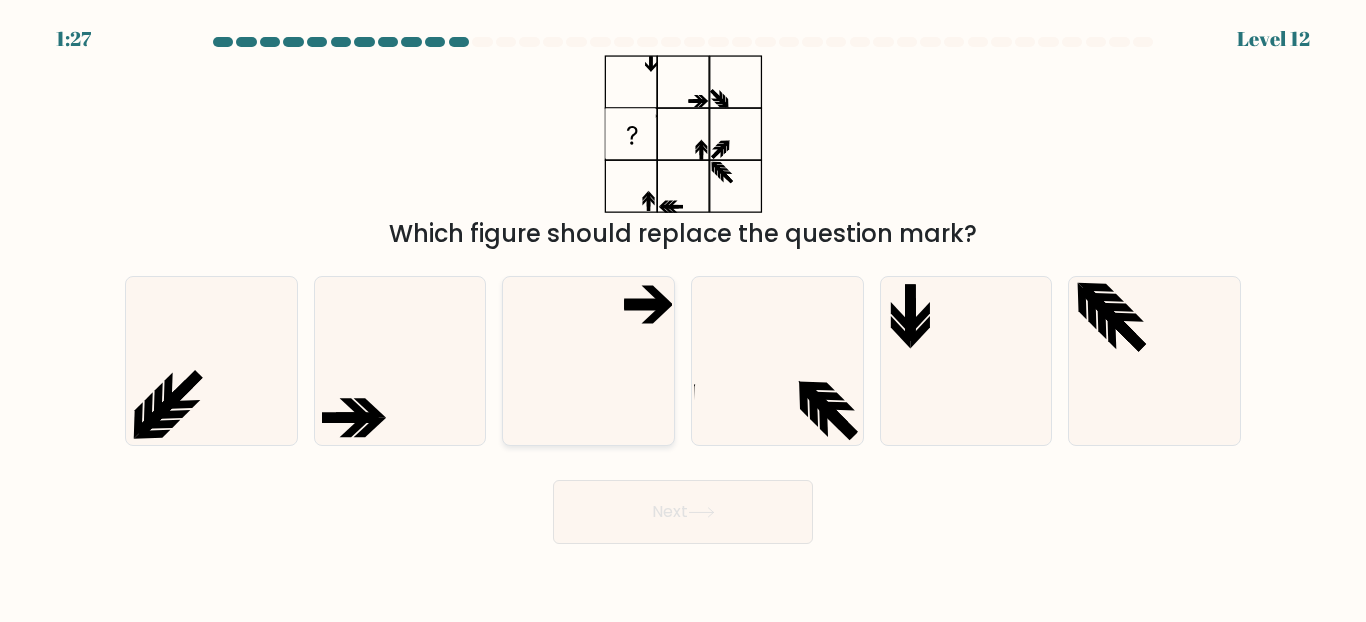 click at bounding box center [588, 360] 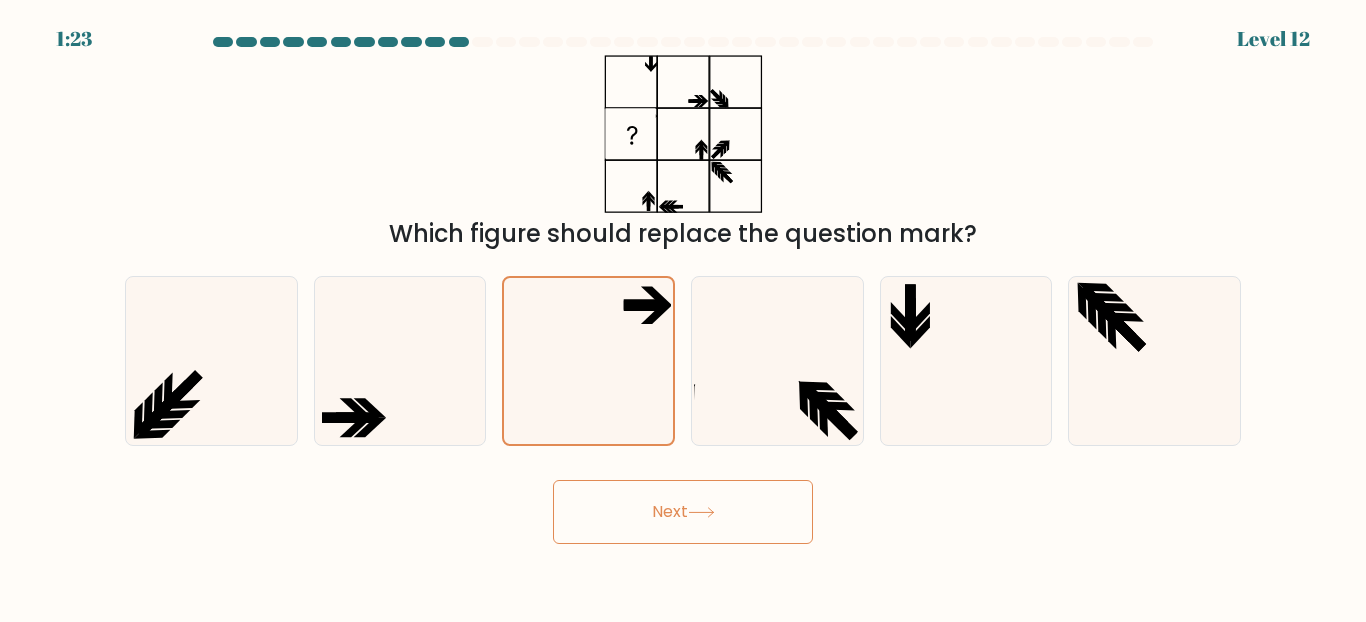 click on "Next" at bounding box center (683, 512) 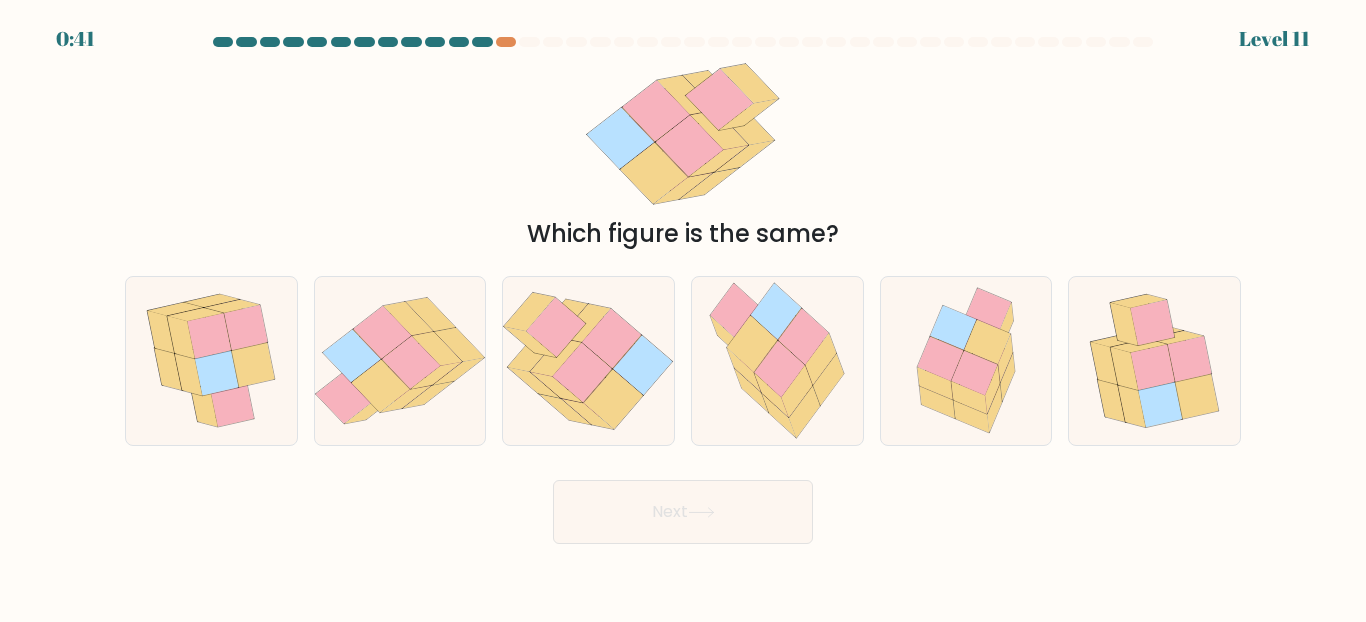 scroll, scrollTop: 0, scrollLeft: 0, axis: both 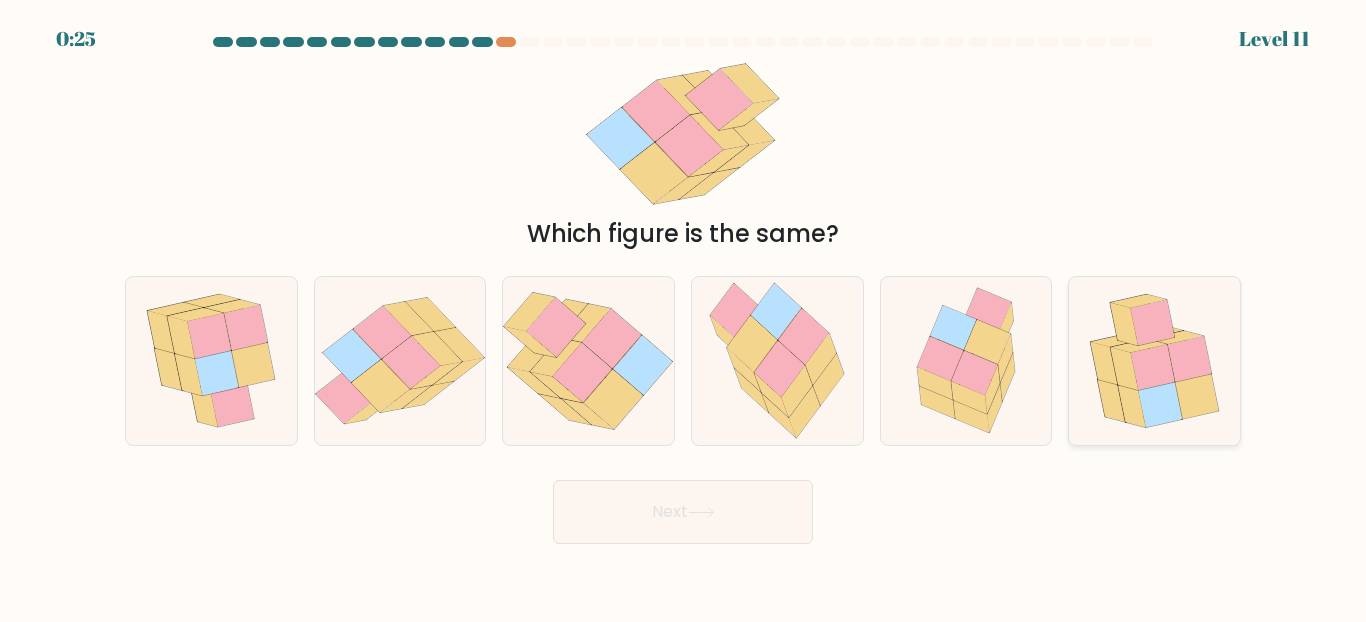 click at bounding box center (1124, 368) 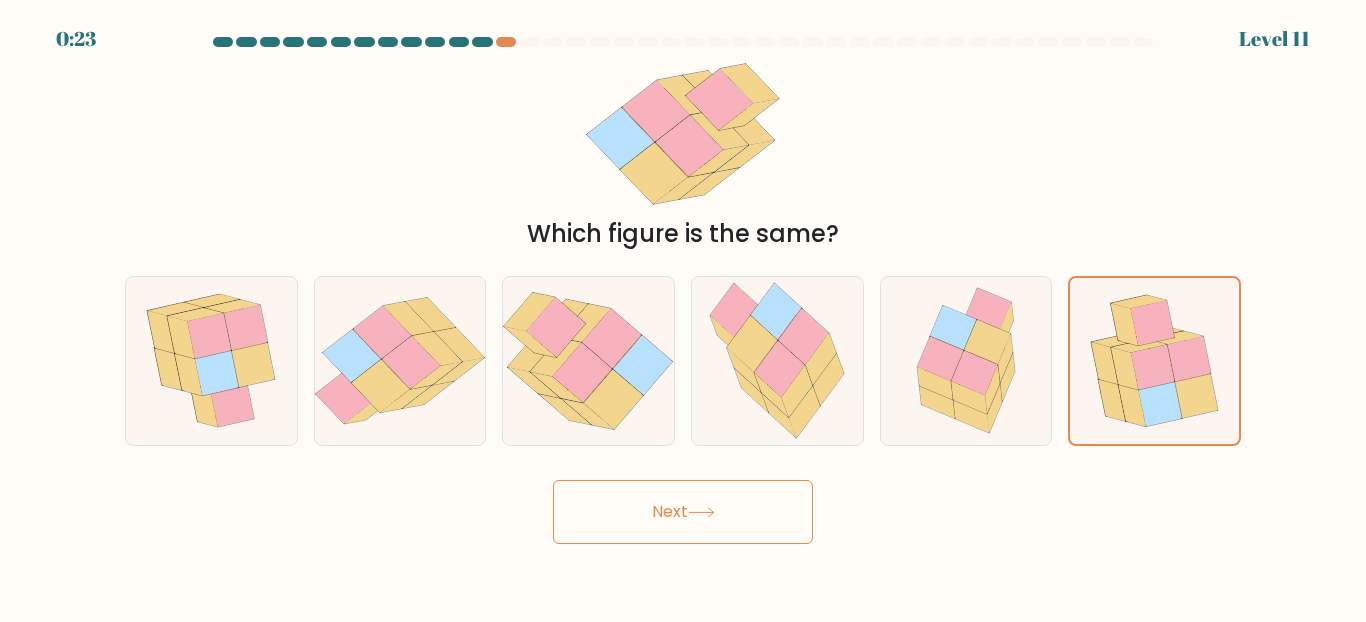 click at bounding box center [701, 512] 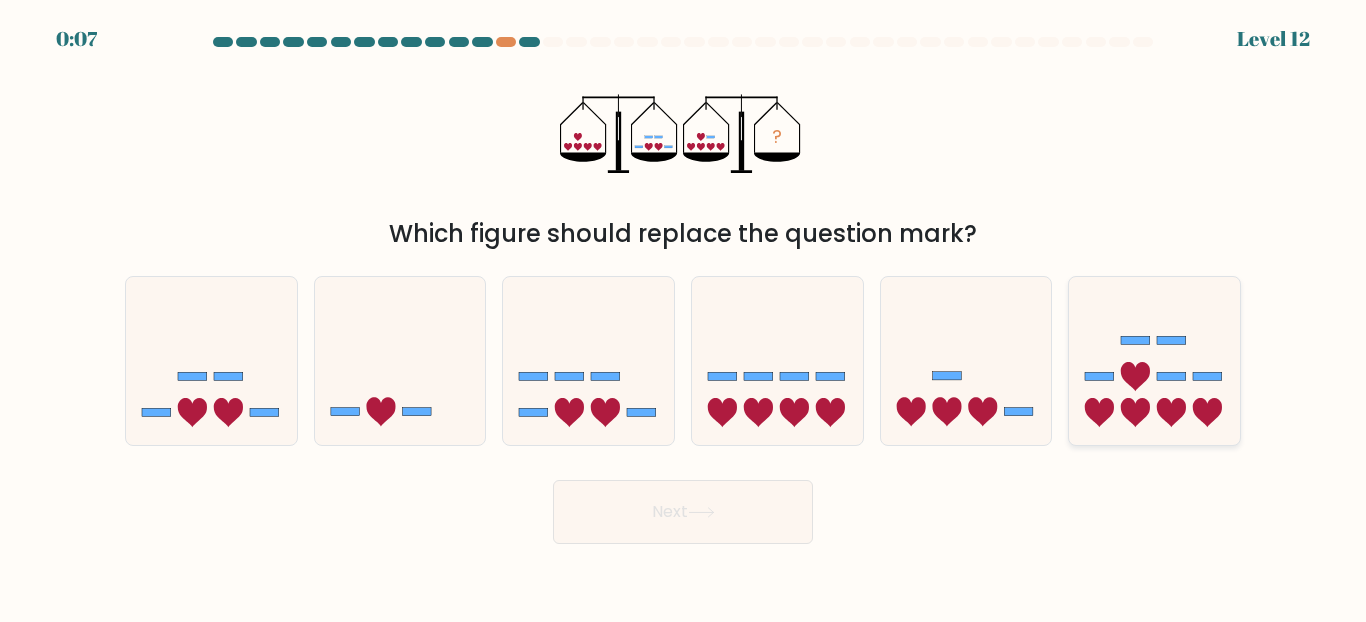 click at bounding box center (1135, 412) 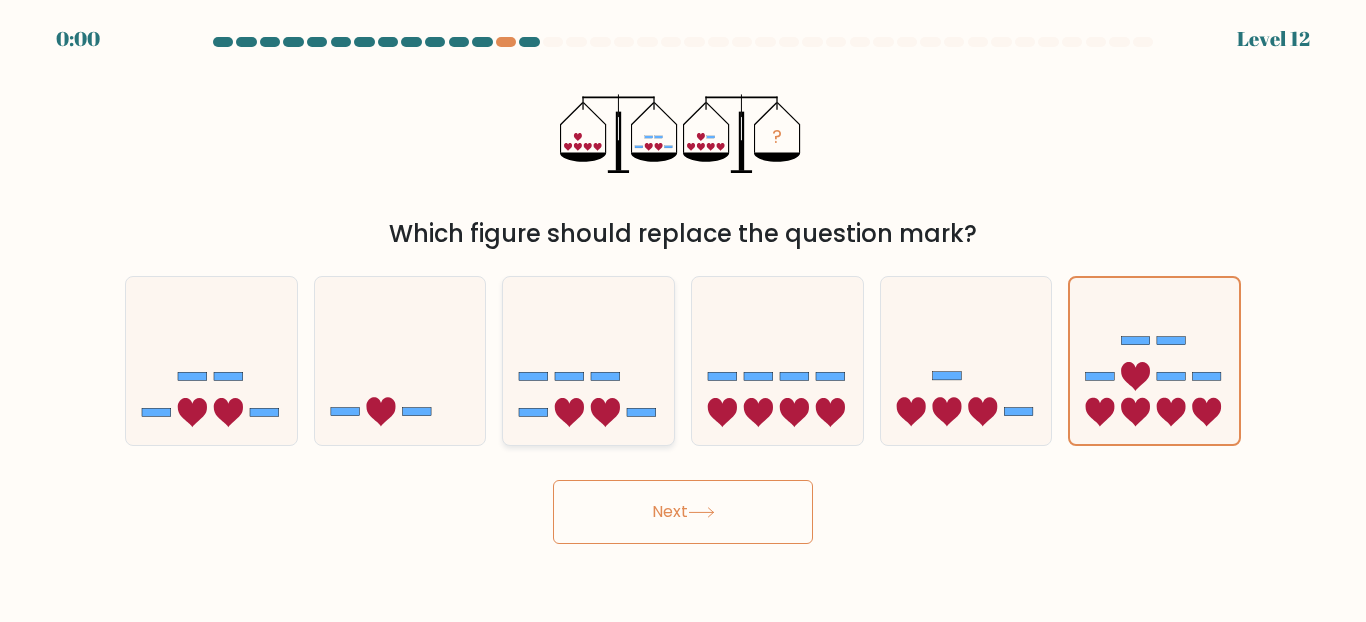 click at bounding box center [569, 412] 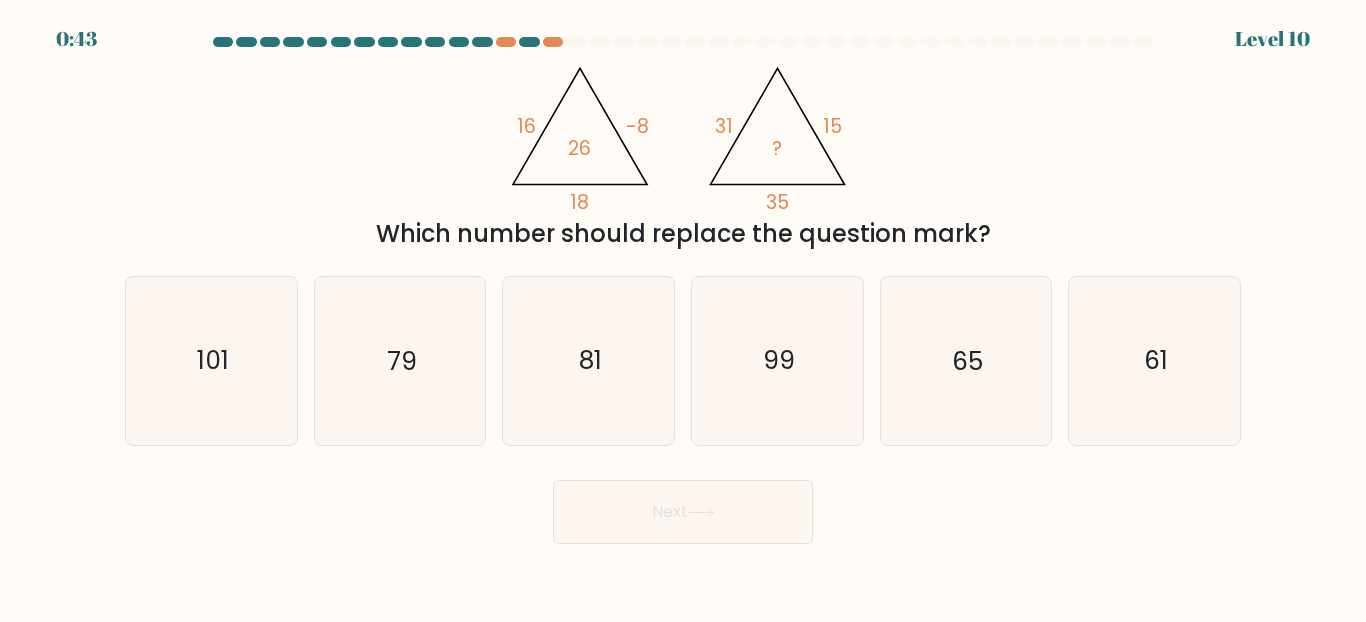 scroll, scrollTop: 0, scrollLeft: 0, axis: both 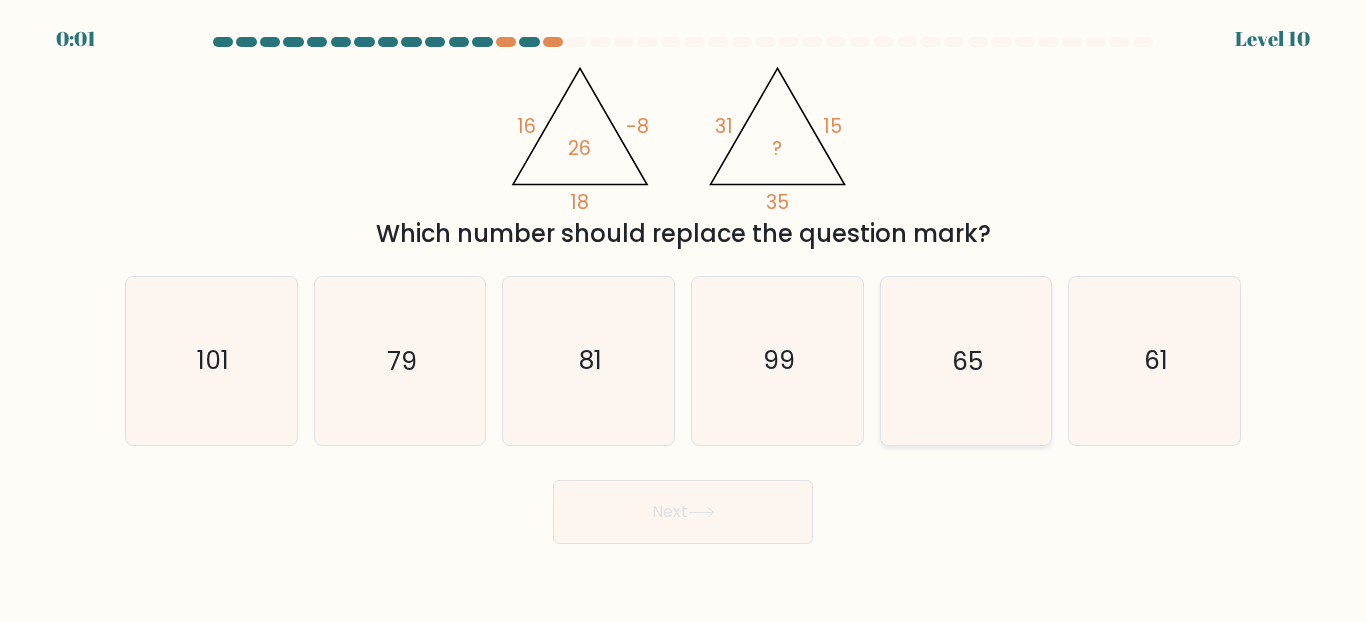 click on "65" at bounding box center [965, 360] 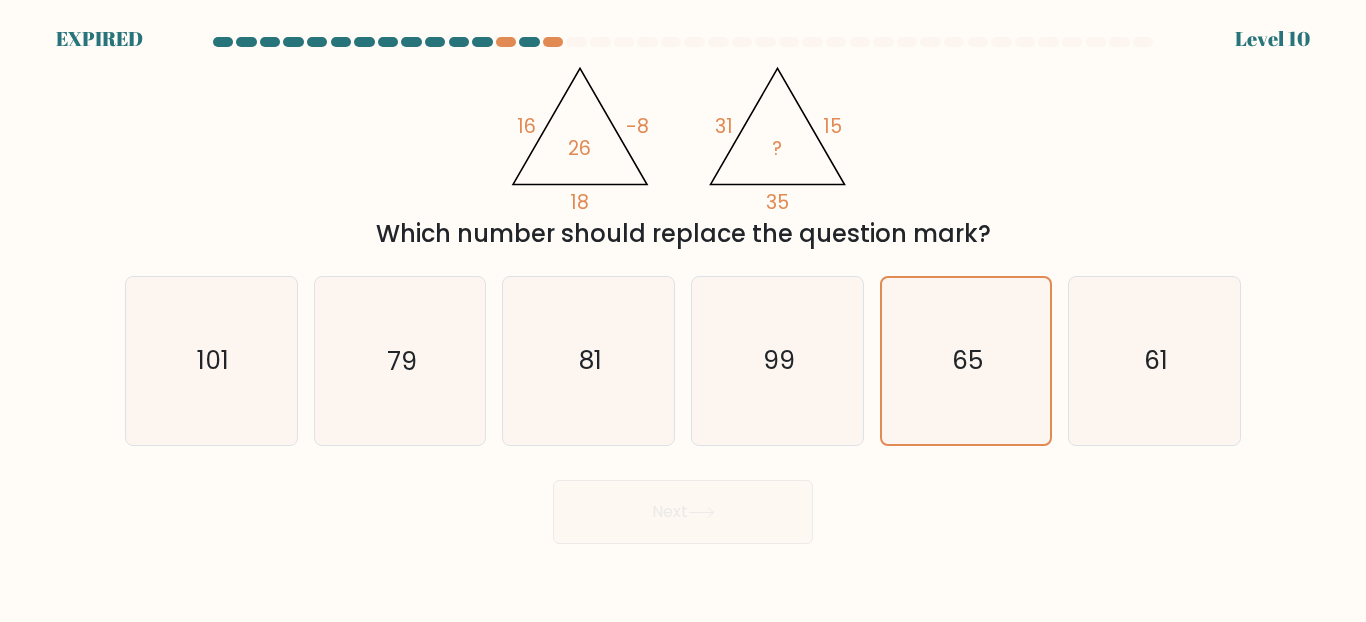 click on "Next" at bounding box center [683, 507] 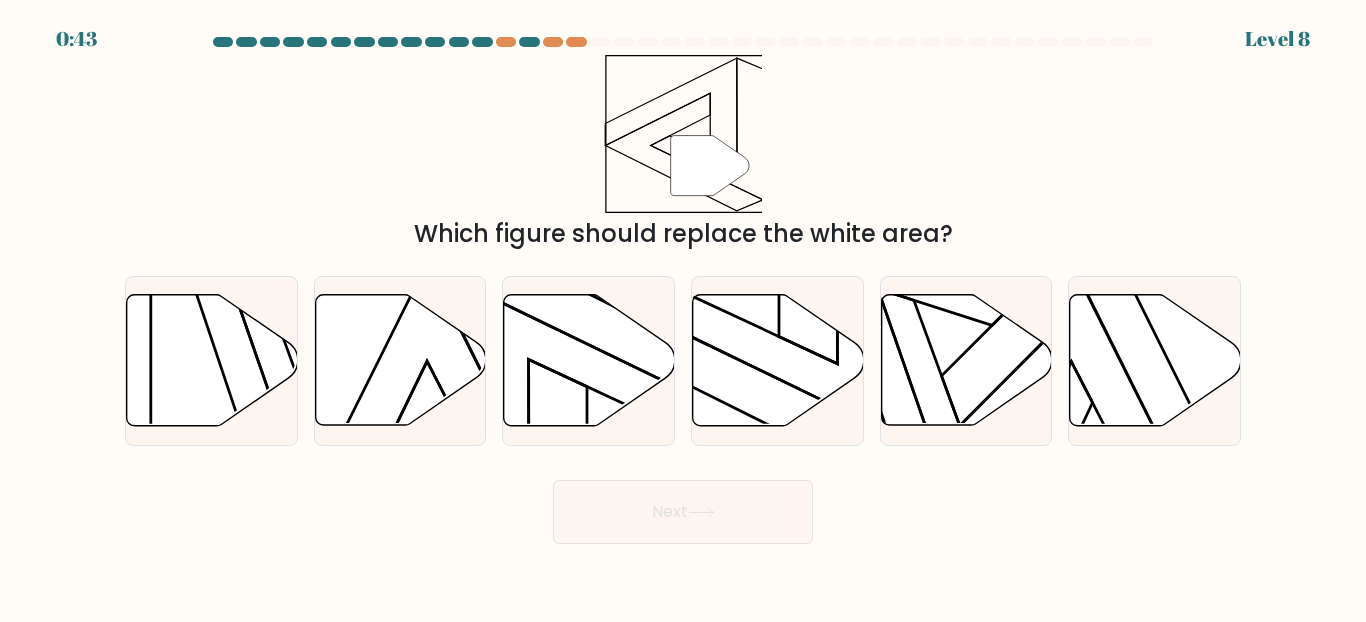scroll, scrollTop: 0, scrollLeft: 0, axis: both 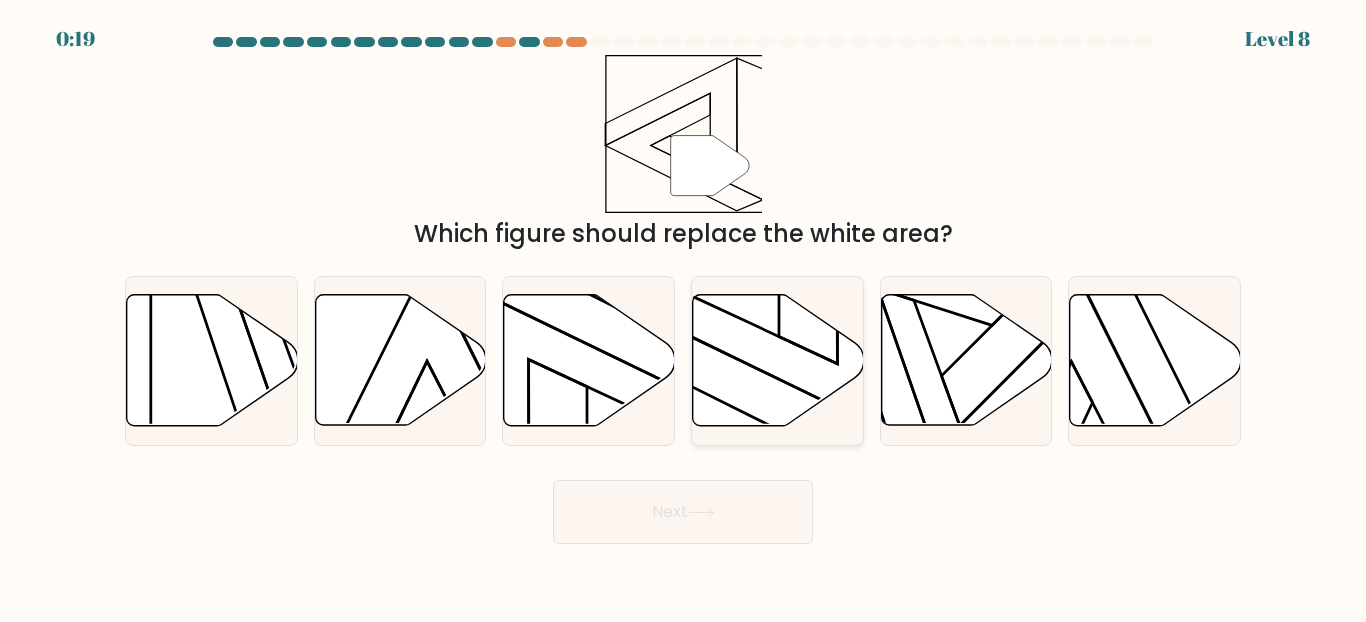 click at bounding box center (771, 280) 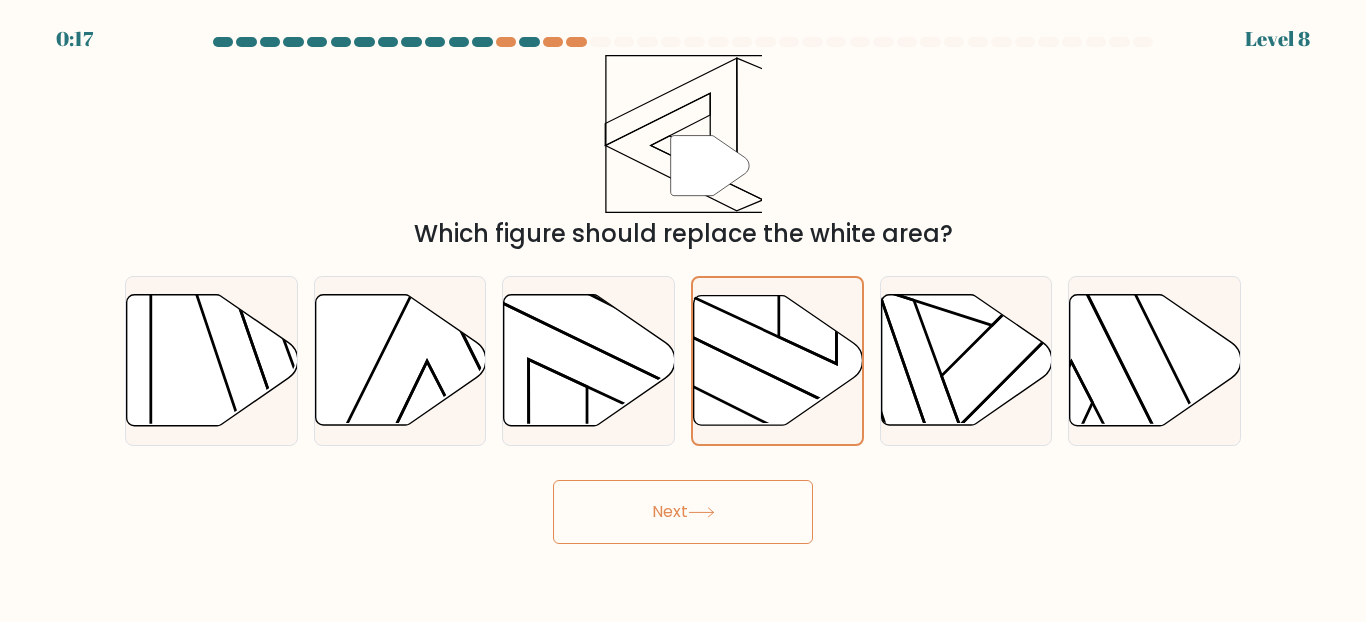 click on "Next" at bounding box center [683, 512] 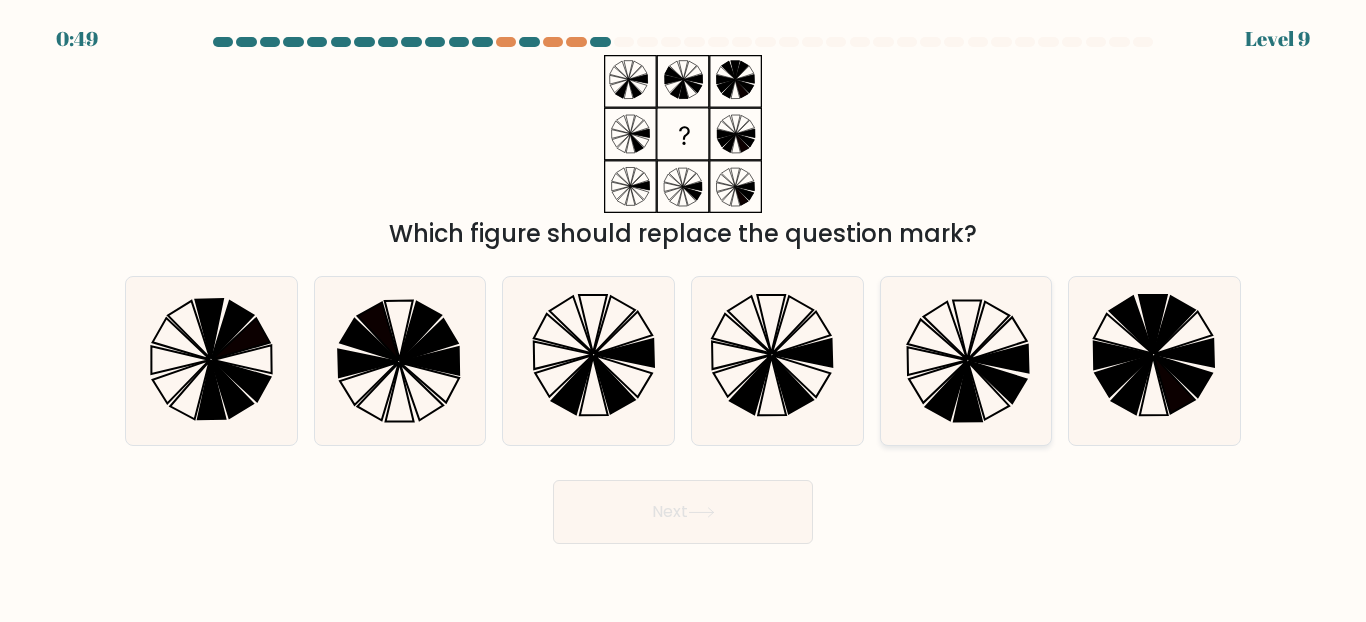 click at bounding box center (965, 360) 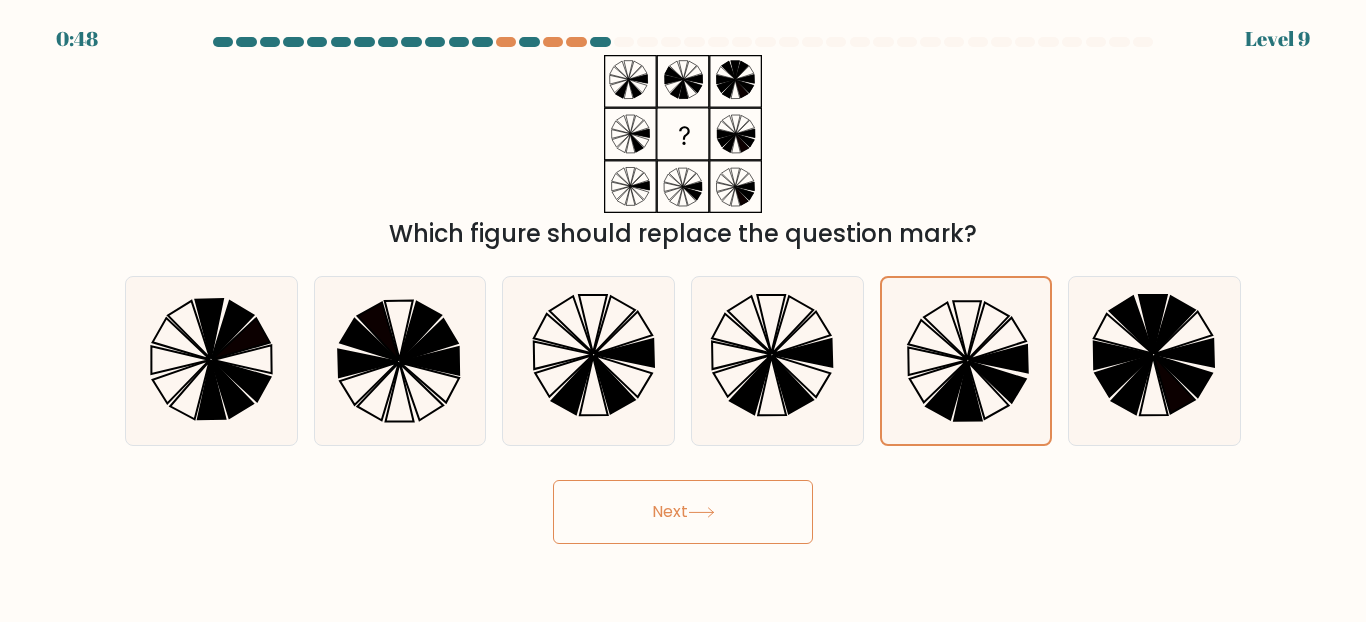 click on "Next" at bounding box center [683, 512] 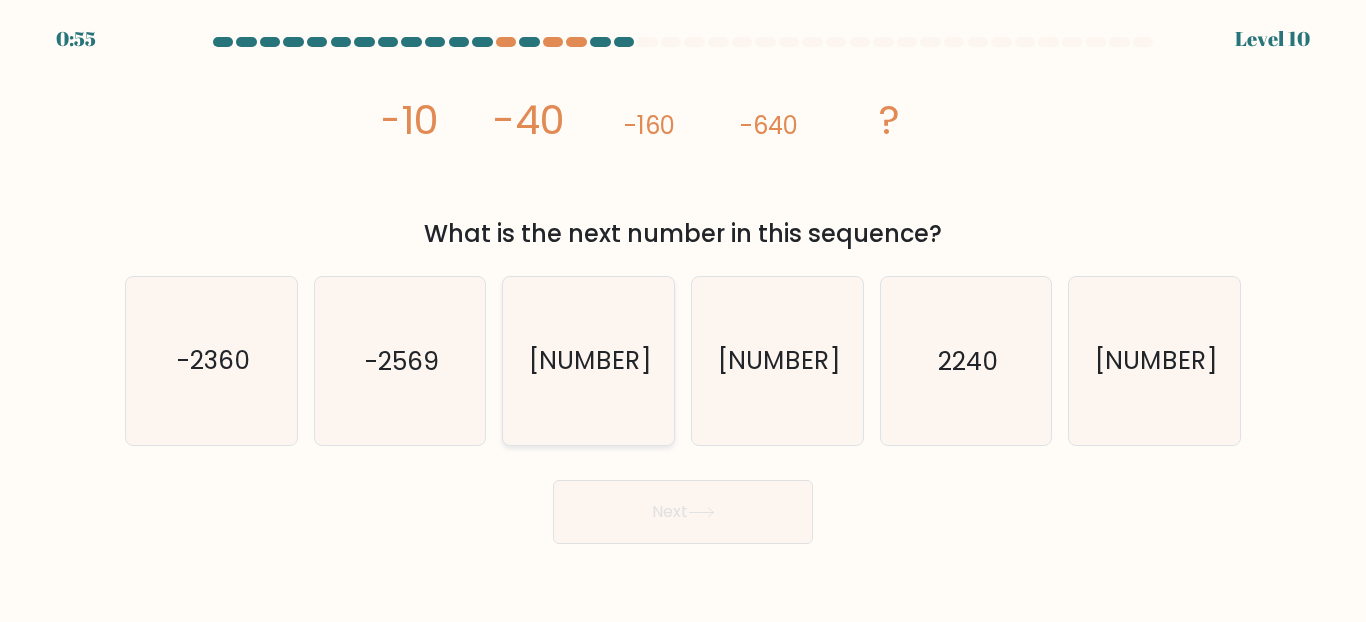 click on "-2560" at bounding box center [588, 360] 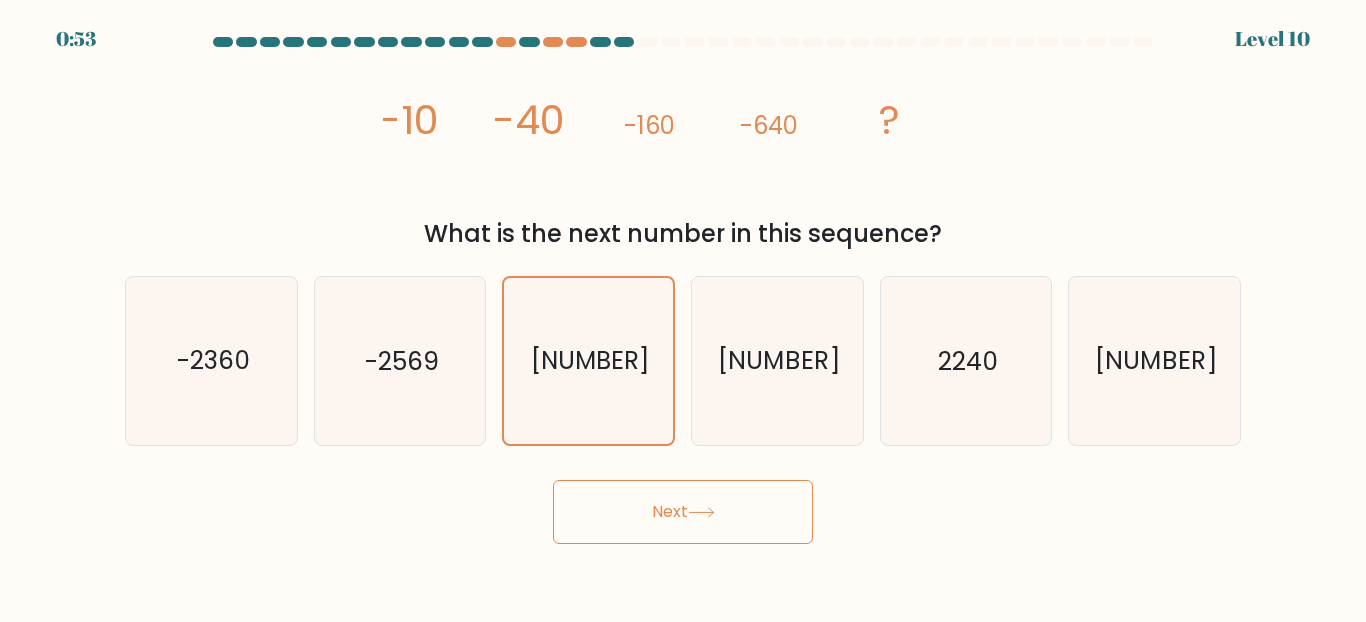 click on "Next" at bounding box center (683, 512) 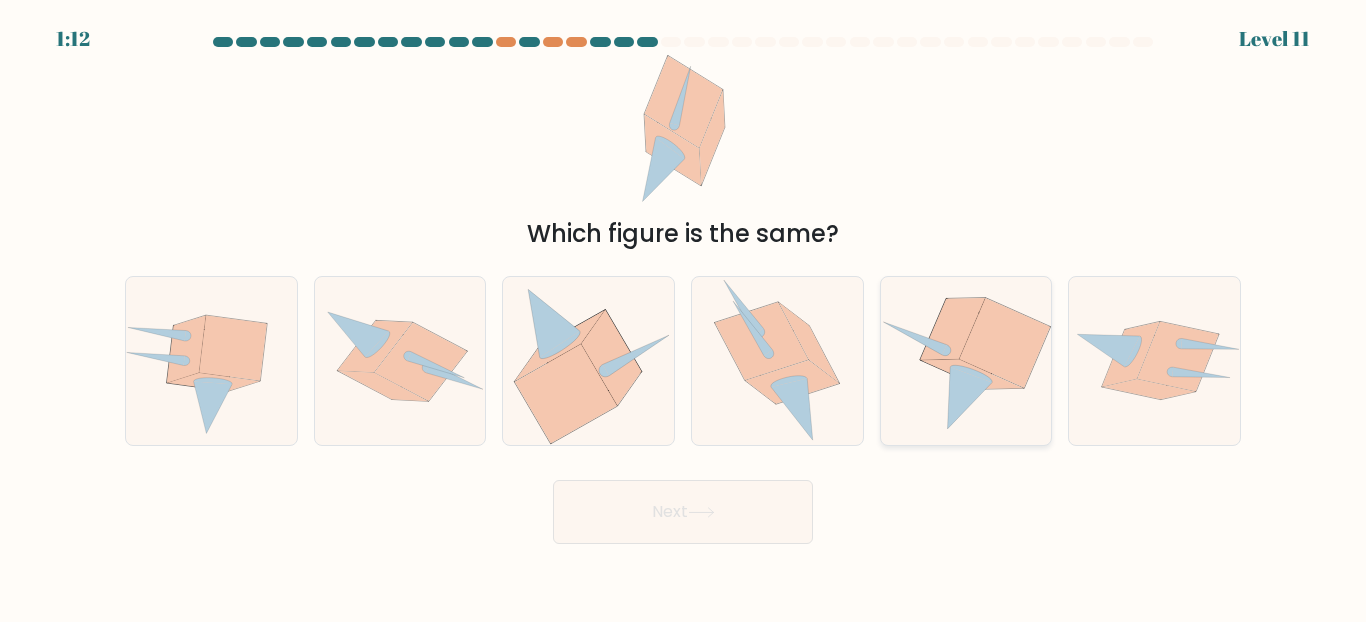 click at bounding box center [1004, 344] 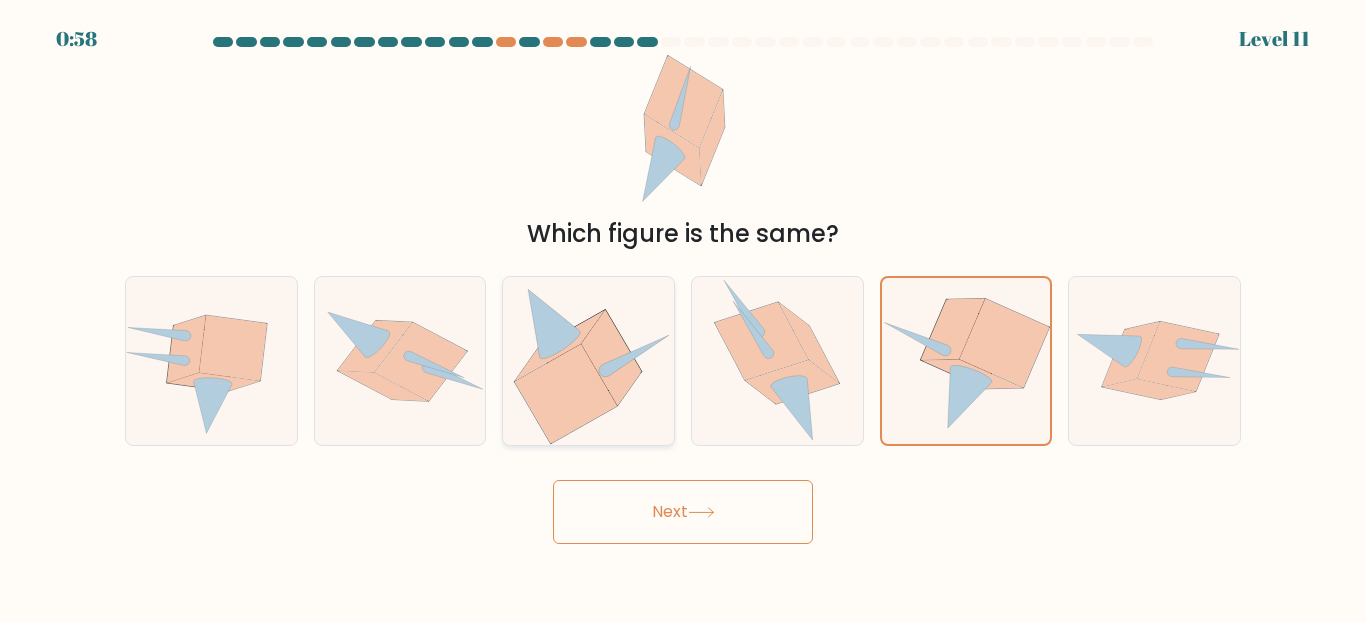 click at bounding box center [554, 324] 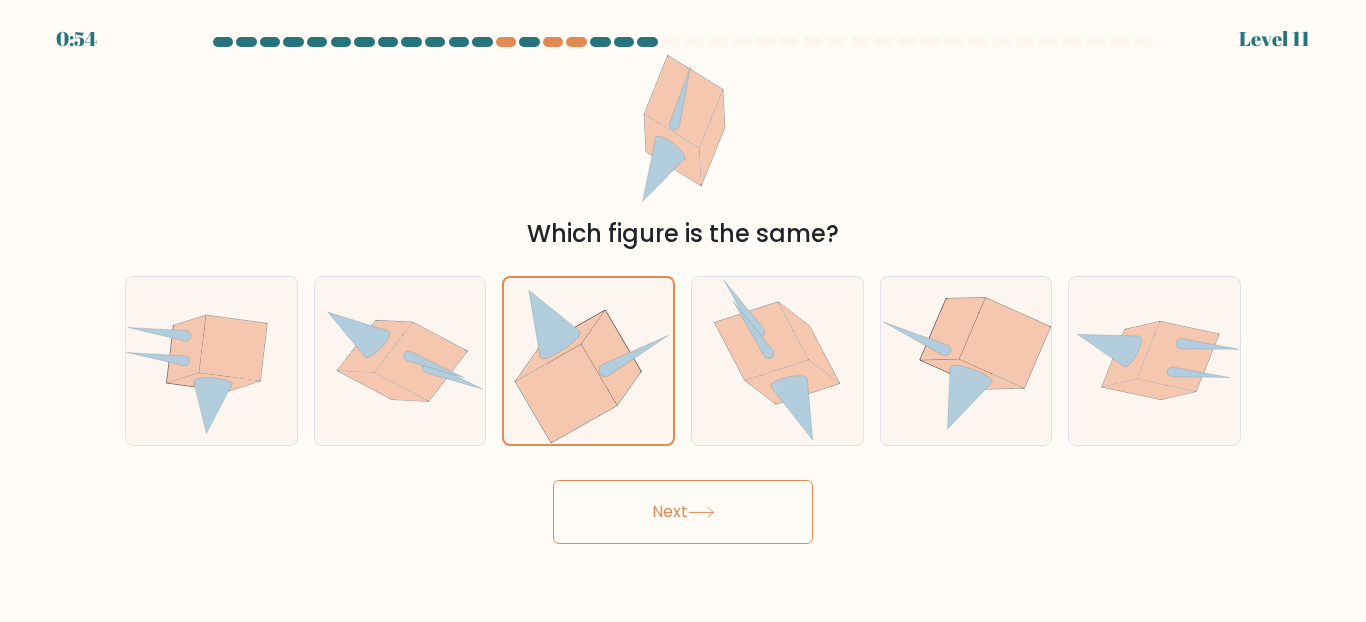 click on "Next" at bounding box center (683, 512) 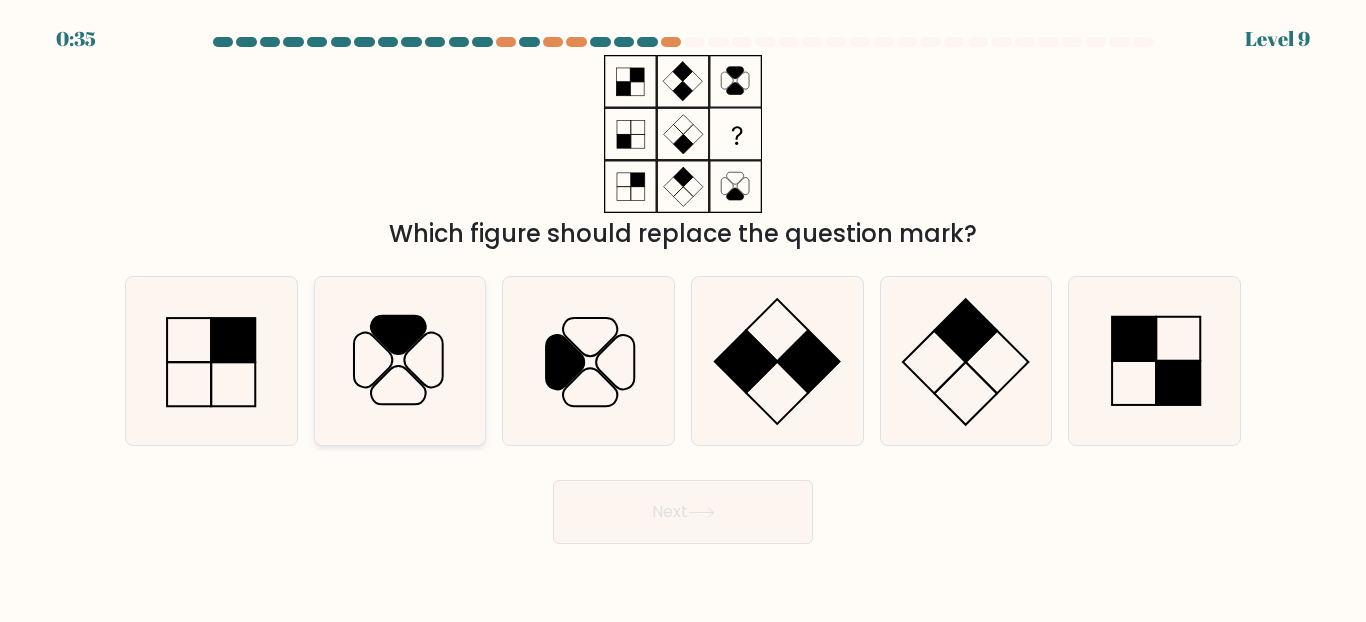 click at bounding box center [399, 360] 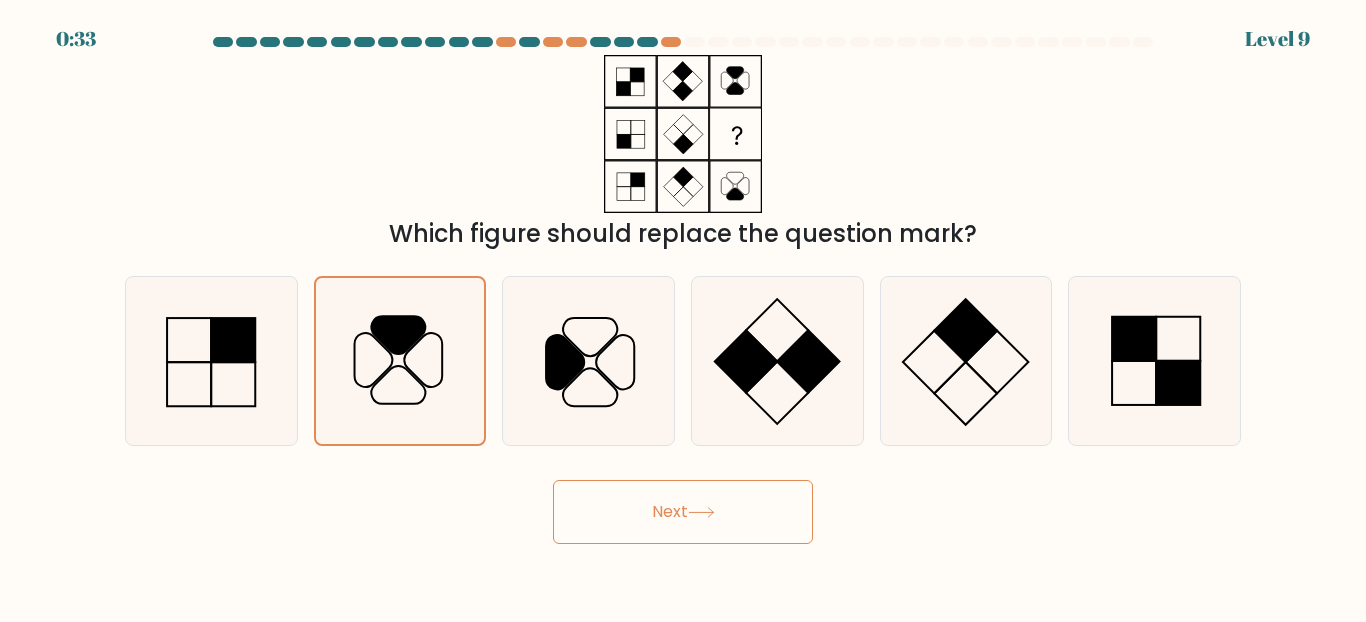 click on "Next" at bounding box center (683, 512) 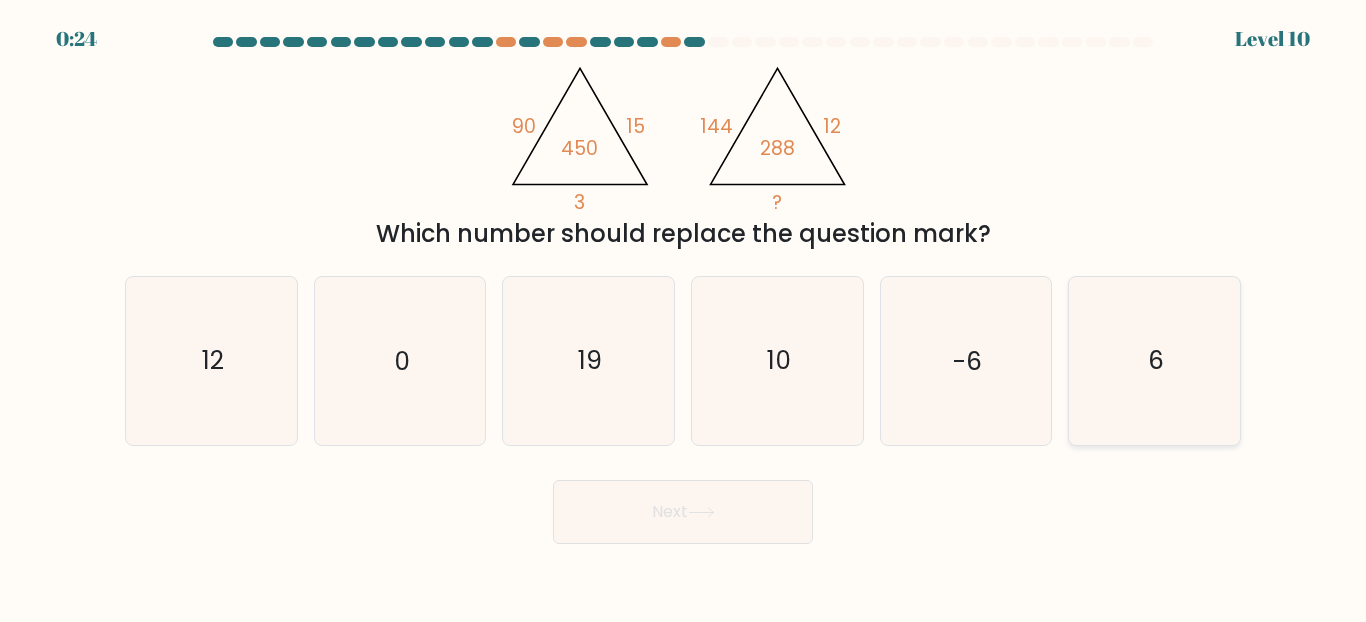 click on "6" at bounding box center [1154, 360] 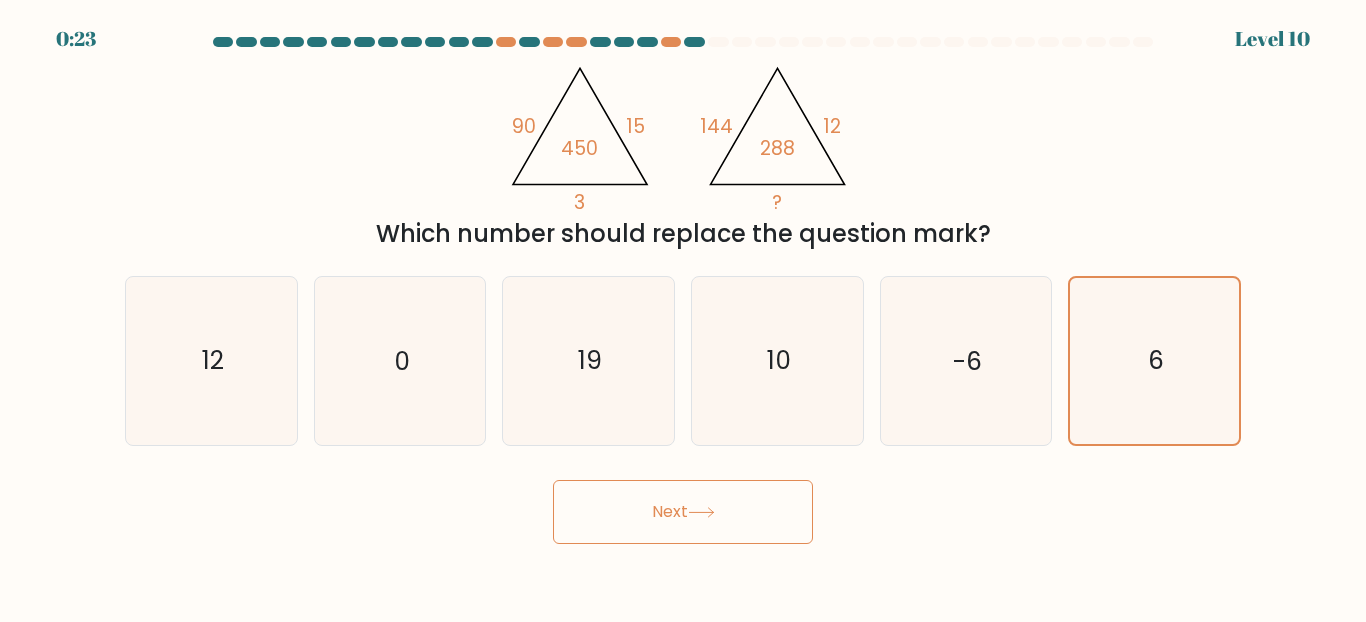 click on "Next" at bounding box center (683, 512) 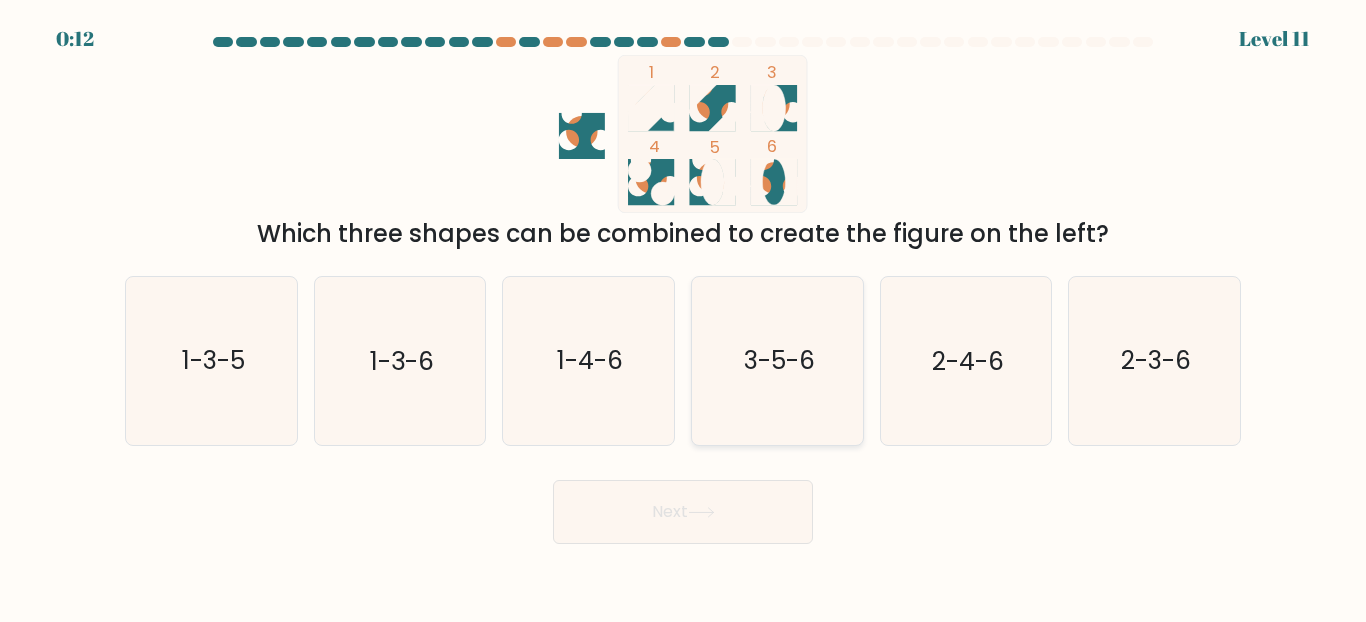 click on "3-5-6" at bounding box center [778, 360] 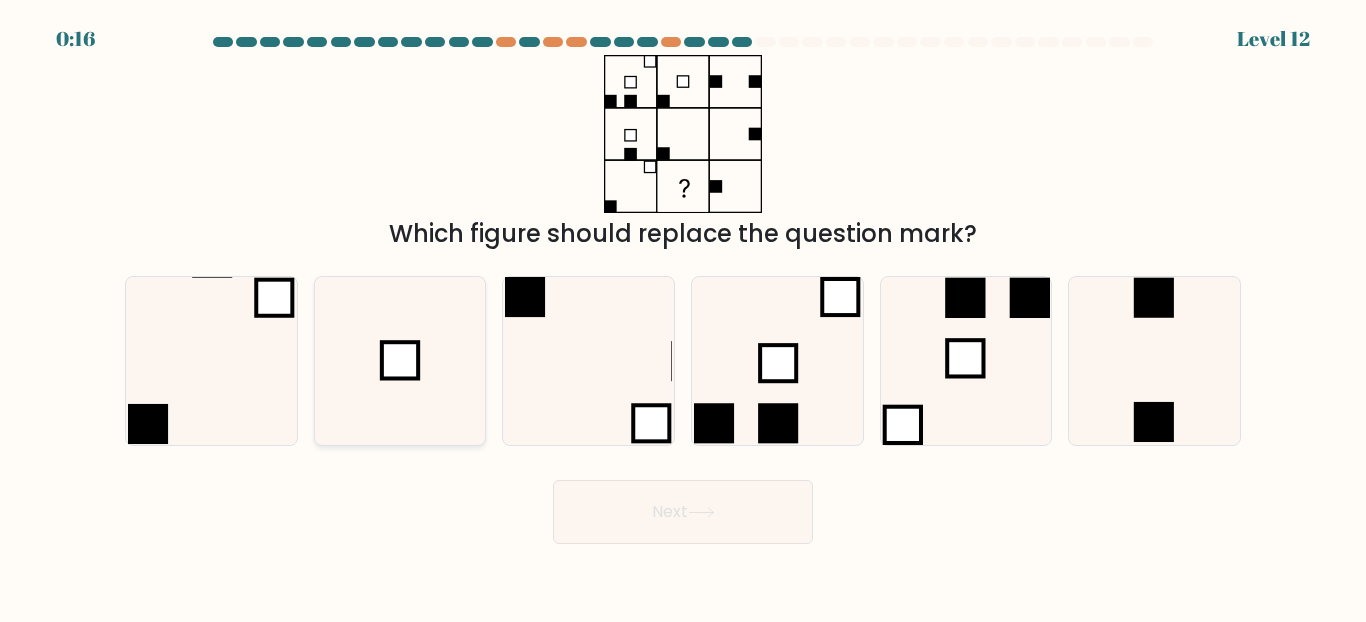 click at bounding box center (399, 360) 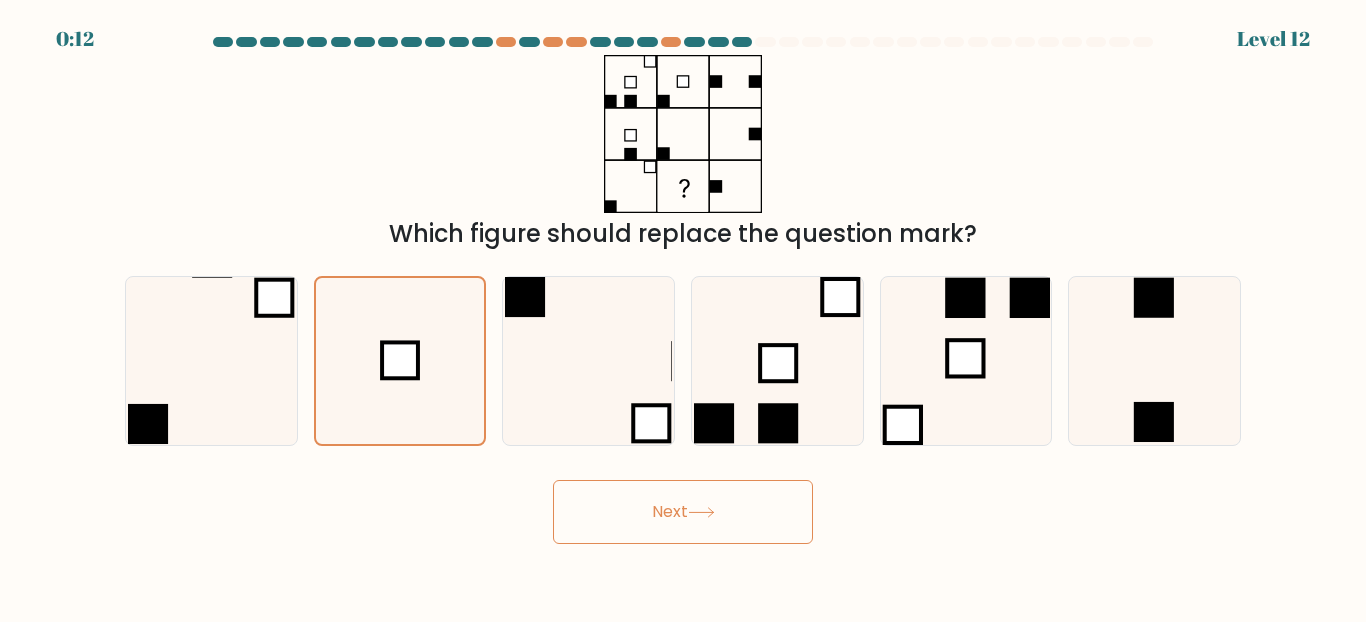 click on "Next" at bounding box center [683, 512] 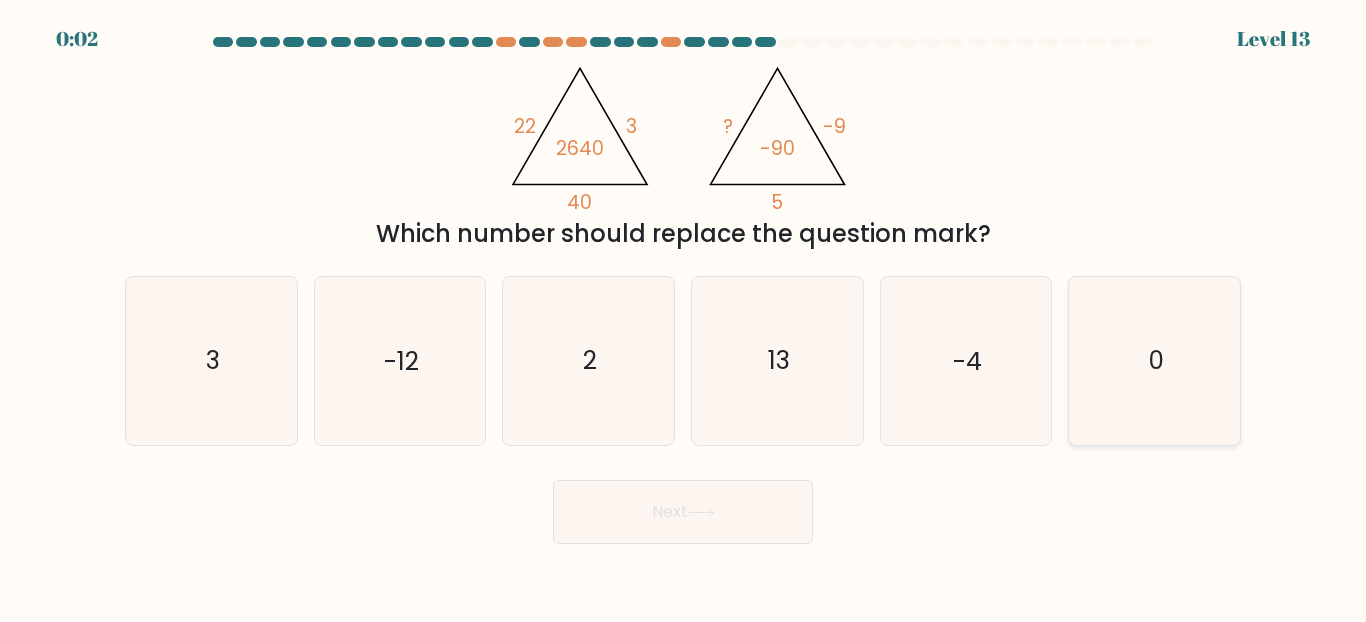 click on "0" at bounding box center [1154, 360] 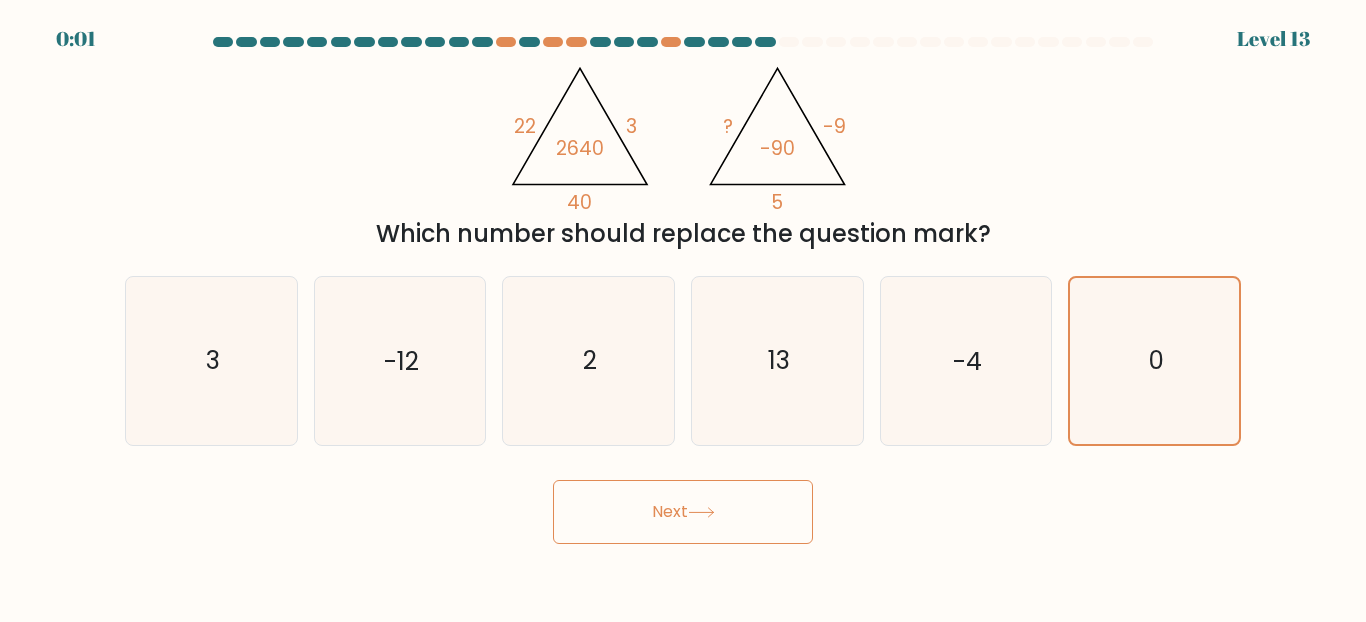 click on "Next" at bounding box center [683, 512] 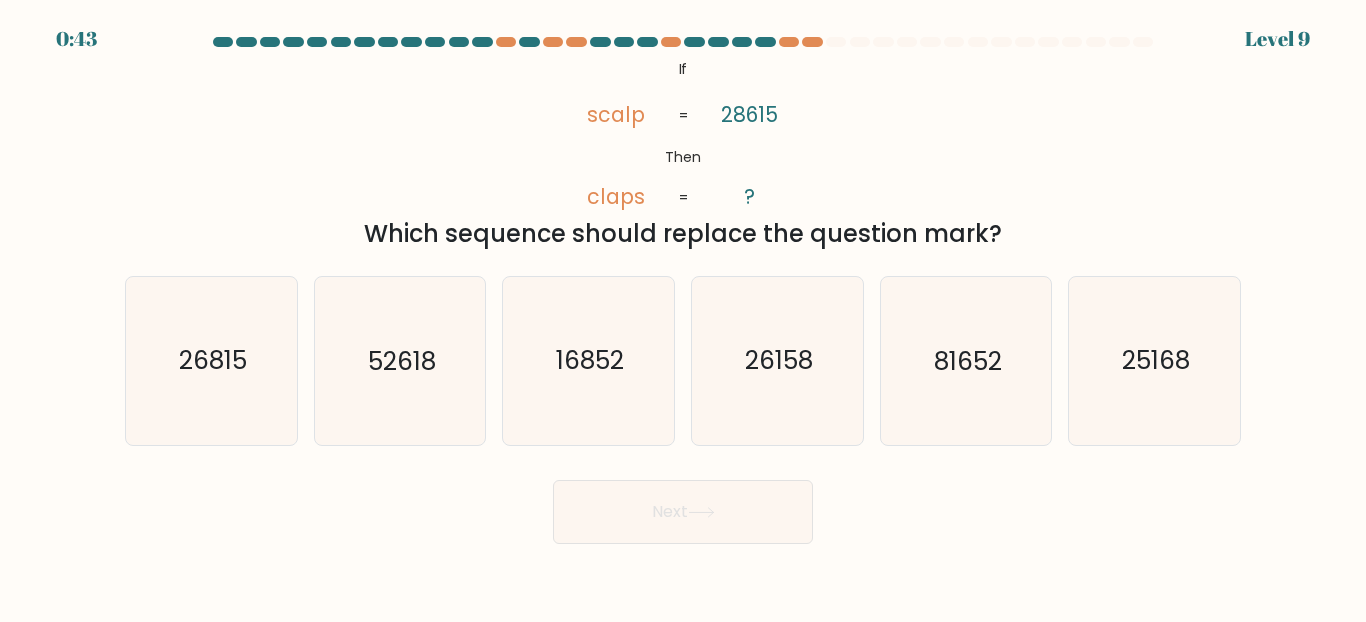 scroll, scrollTop: 0, scrollLeft: 0, axis: both 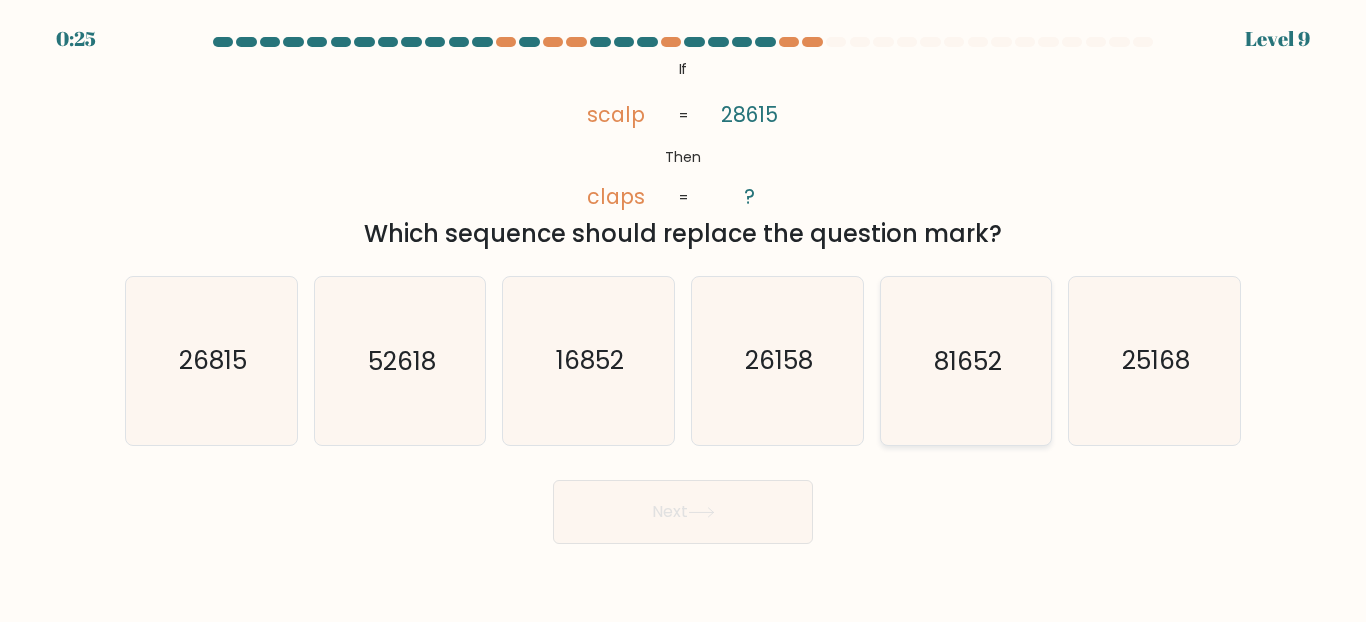click on "81652" at bounding box center [968, 360] 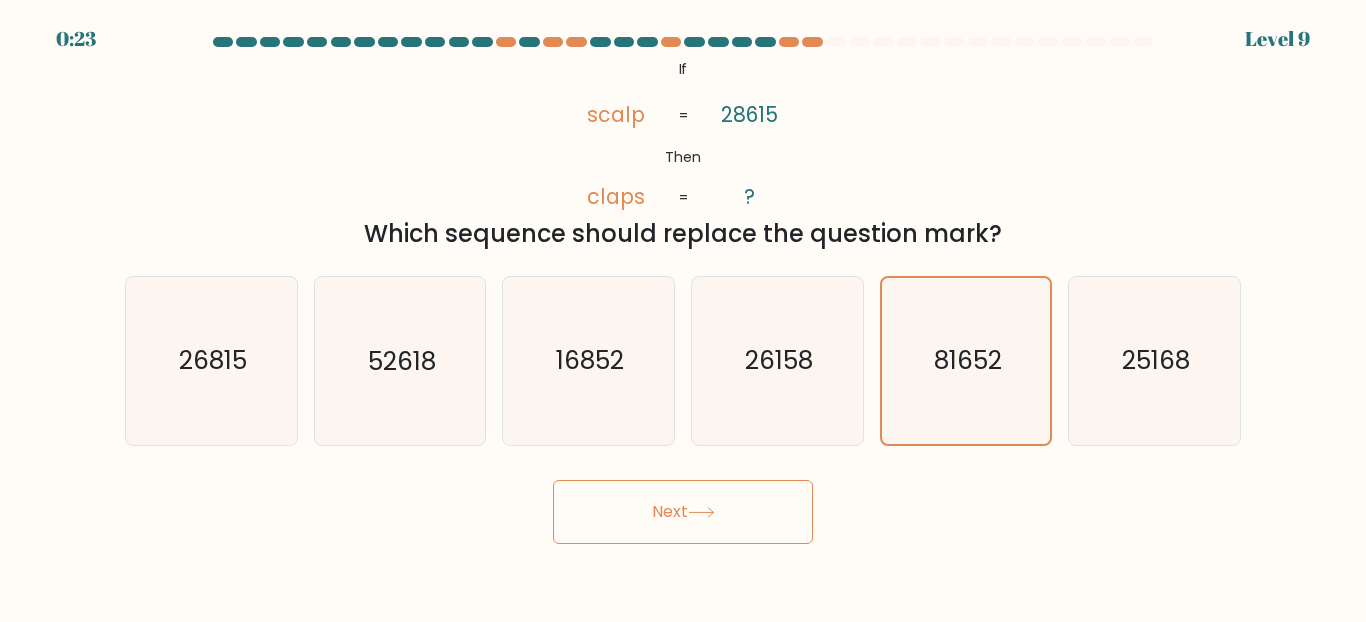 click at bounding box center [701, 512] 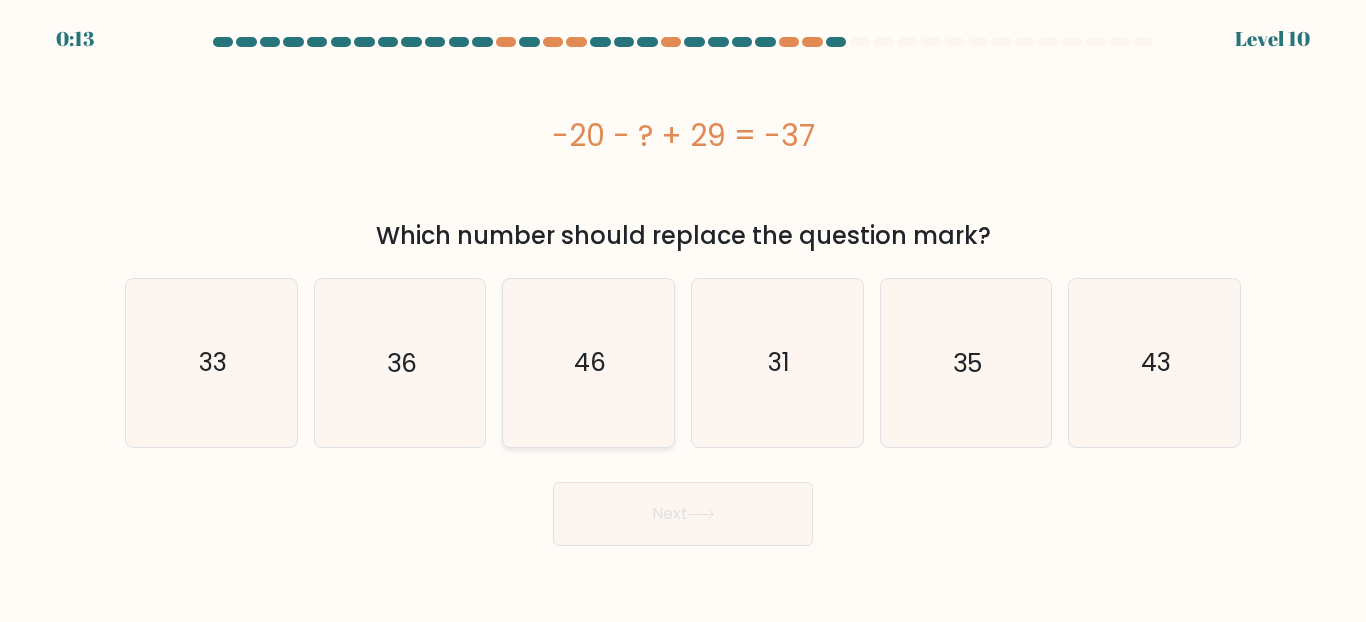 click on "46" at bounding box center (590, 362) 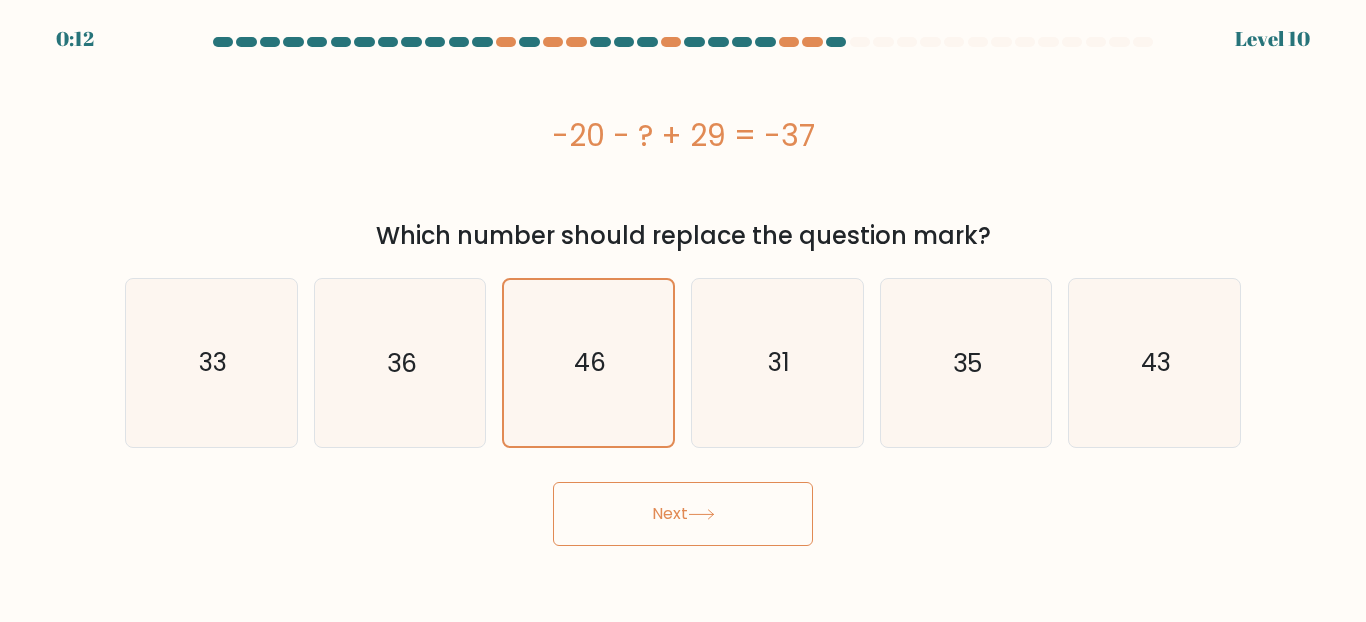 click on "Next" at bounding box center (683, 514) 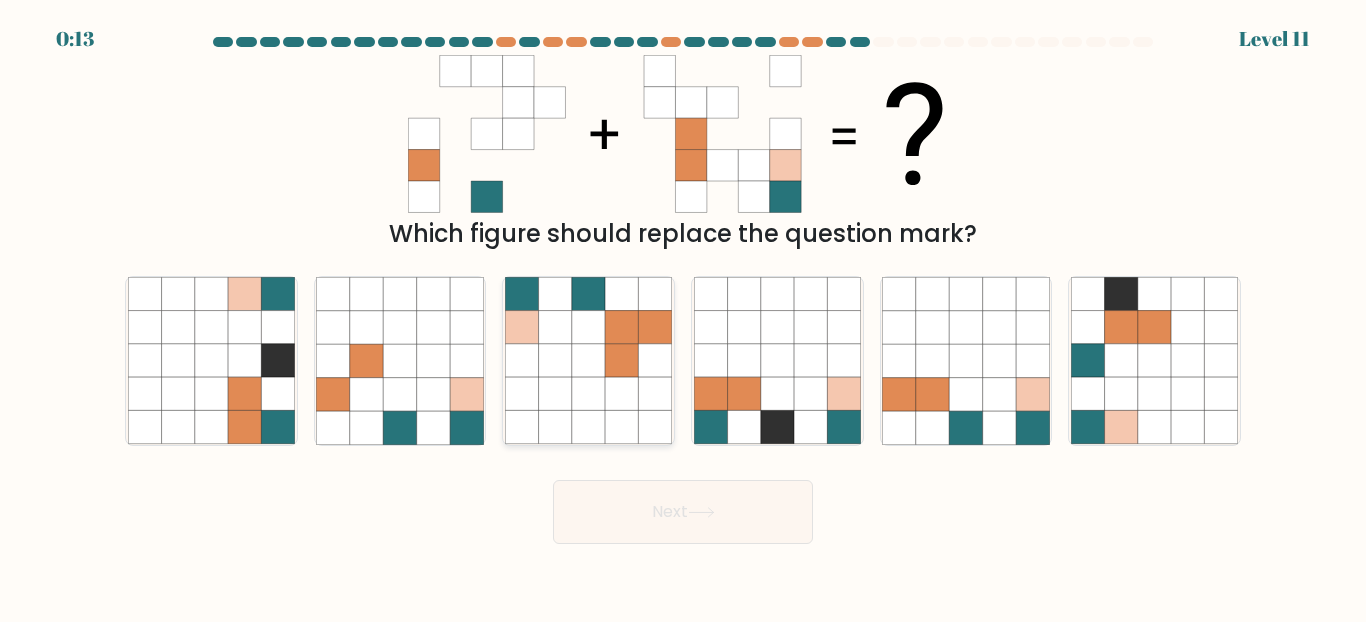 click at bounding box center [588, 360] 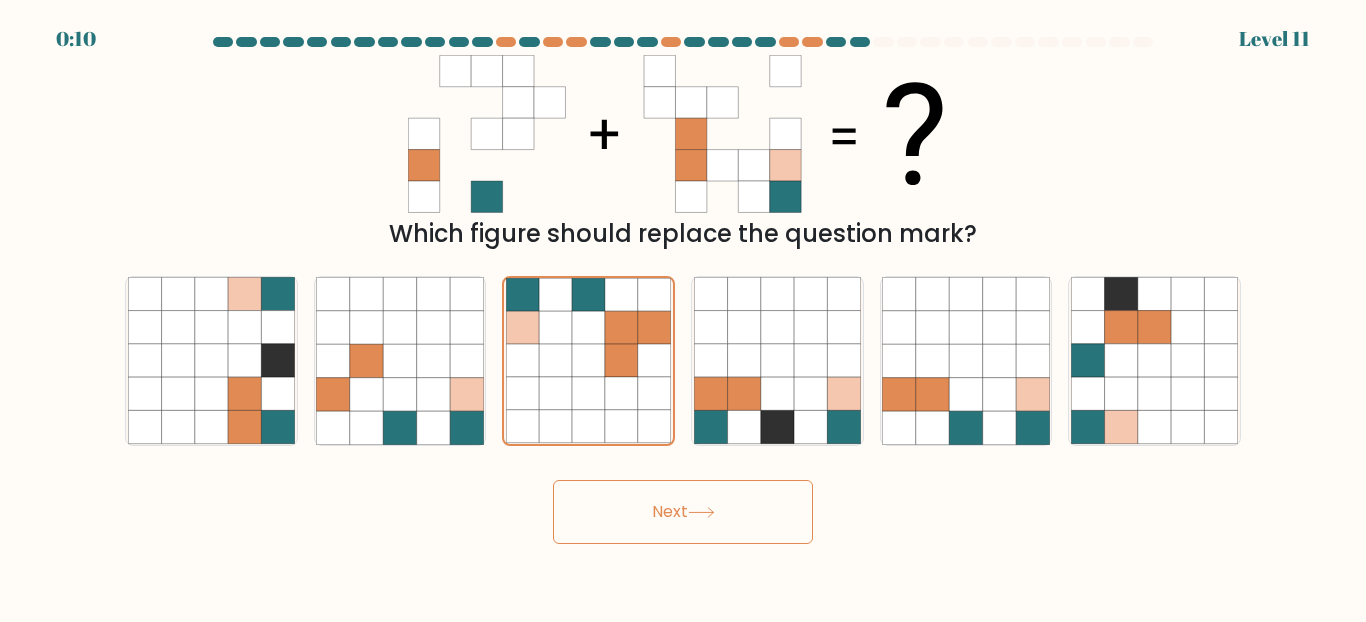 click on "Next" at bounding box center [683, 512] 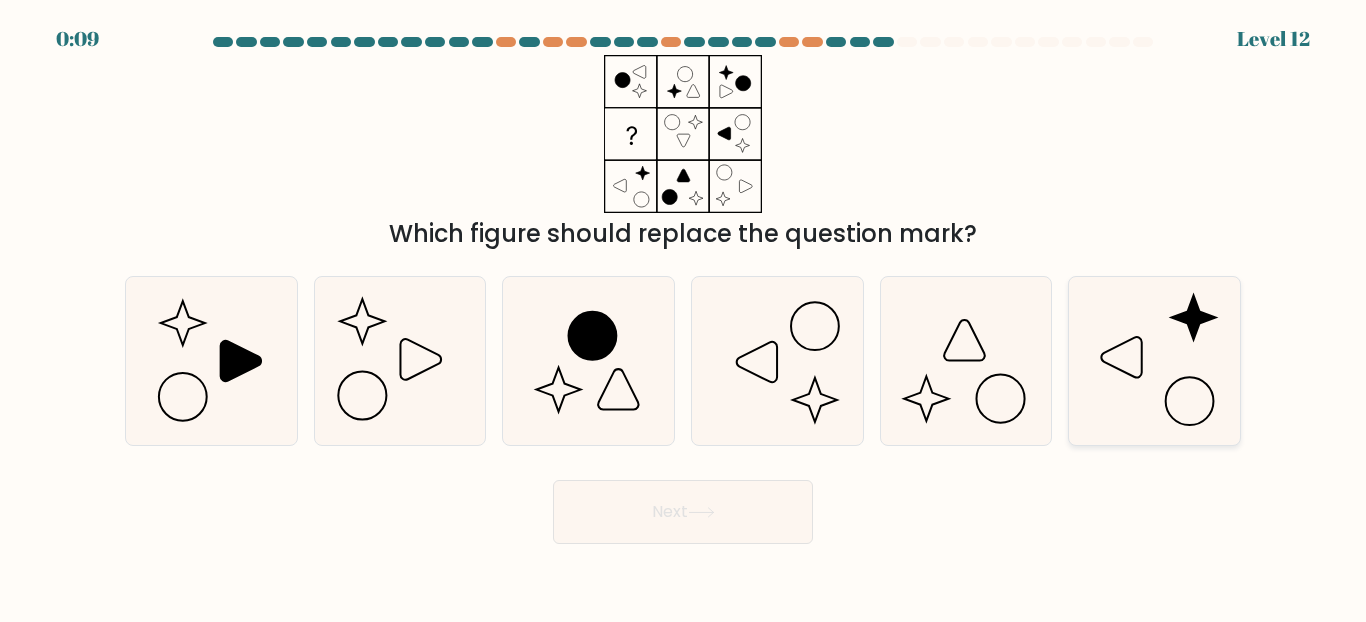click at bounding box center [1121, 357] 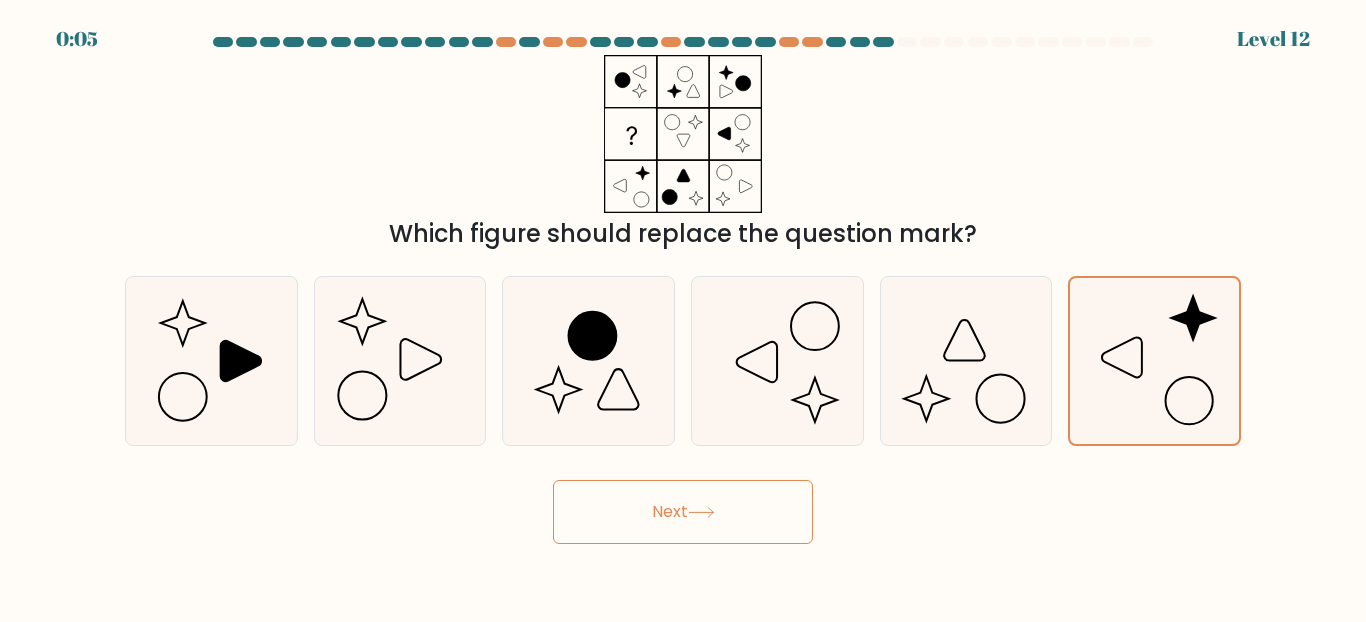 click on "Next" at bounding box center [683, 512] 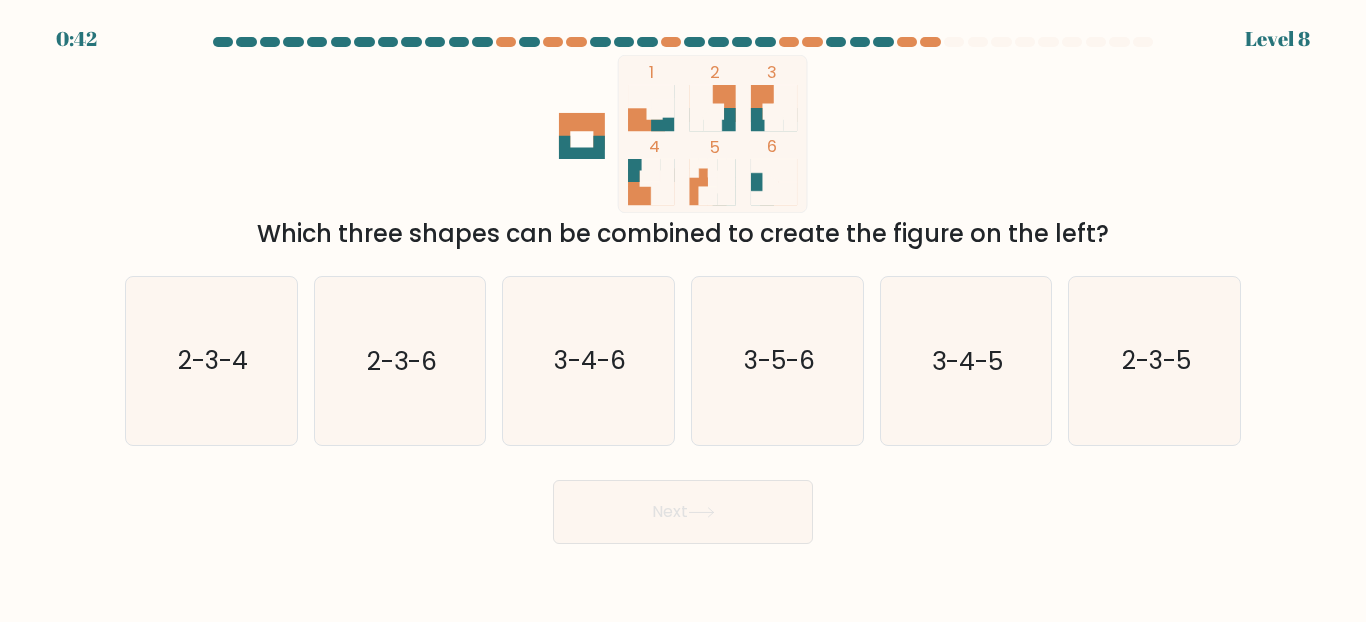 scroll, scrollTop: 0, scrollLeft: 0, axis: both 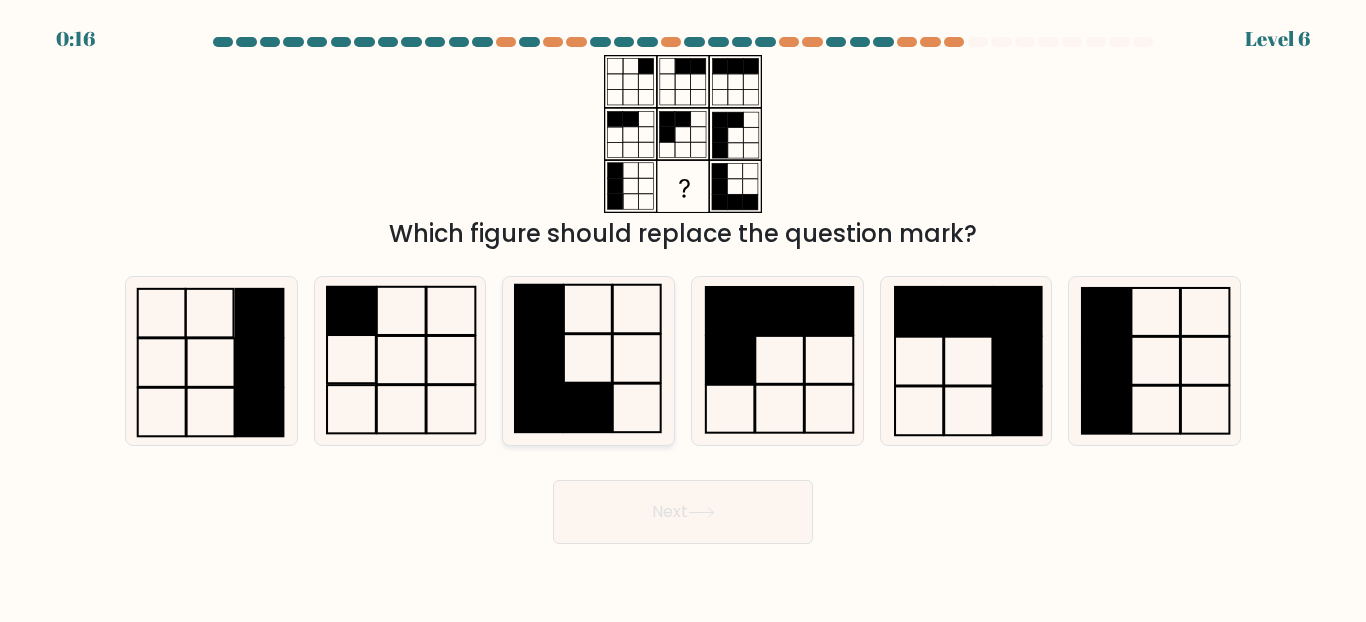click at bounding box center [588, 408] 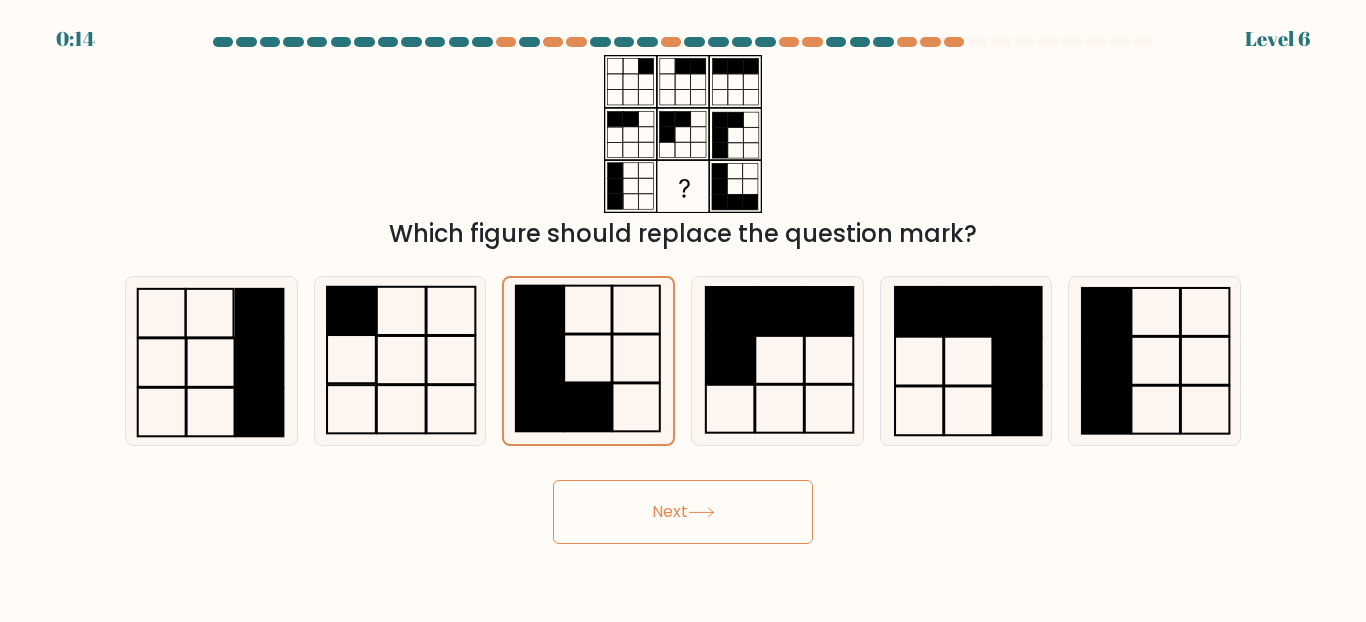 click on "Next" at bounding box center [683, 512] 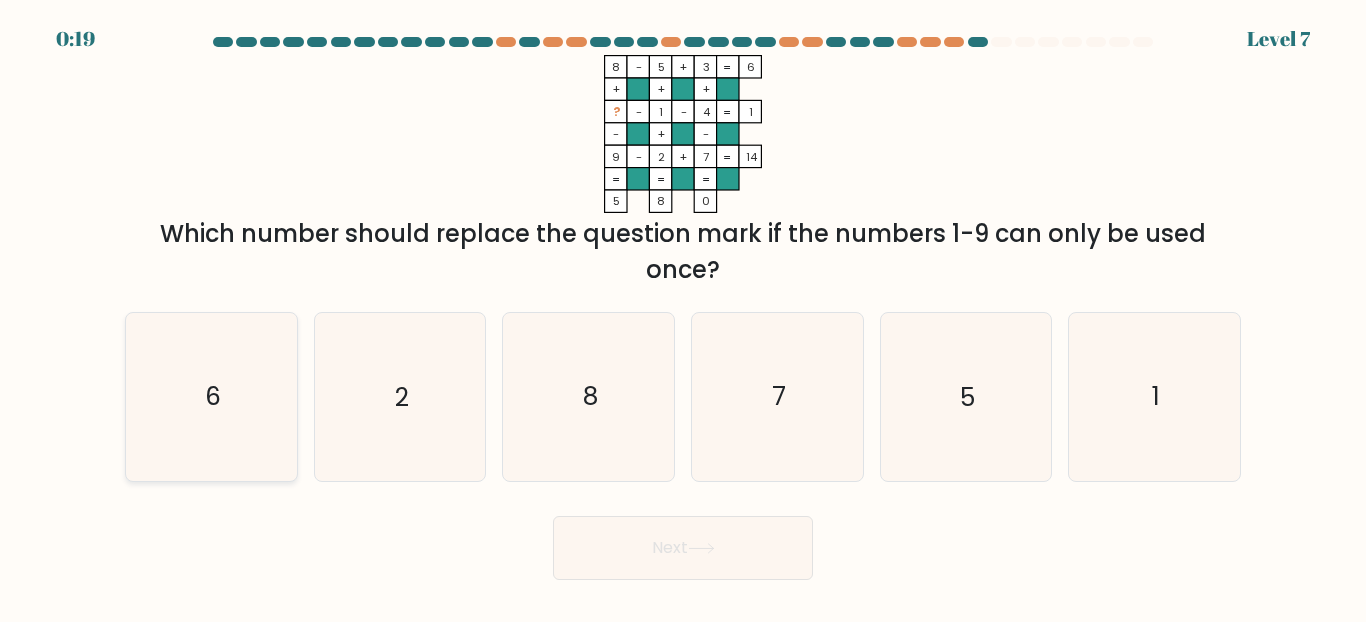 click on "6" at bounding box center [211, 396] 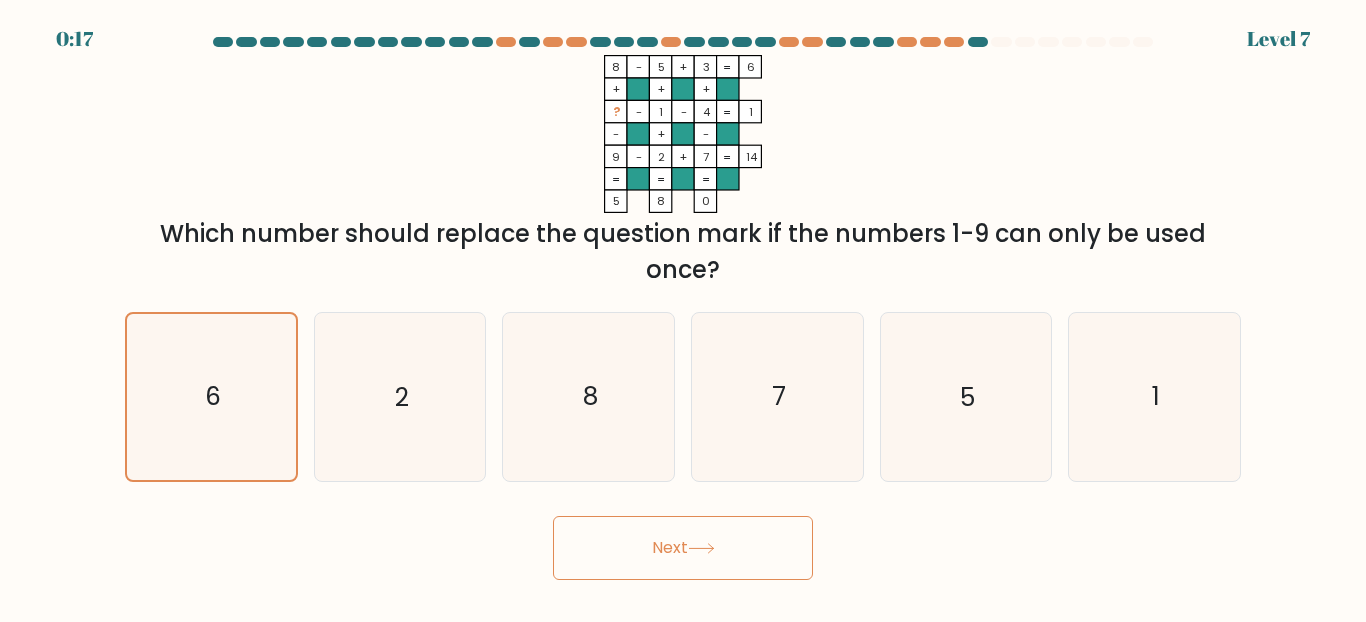 click on "Next" at bounding box center [683, 548] 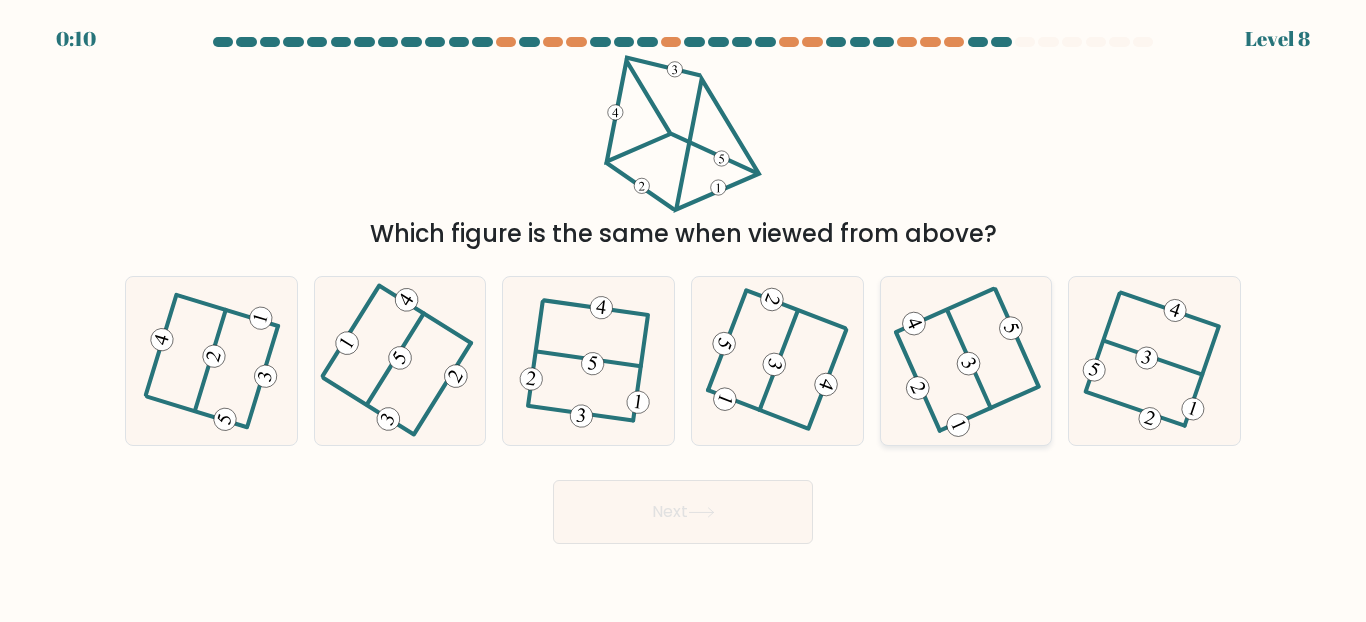 click at bounding box center (966, 361) 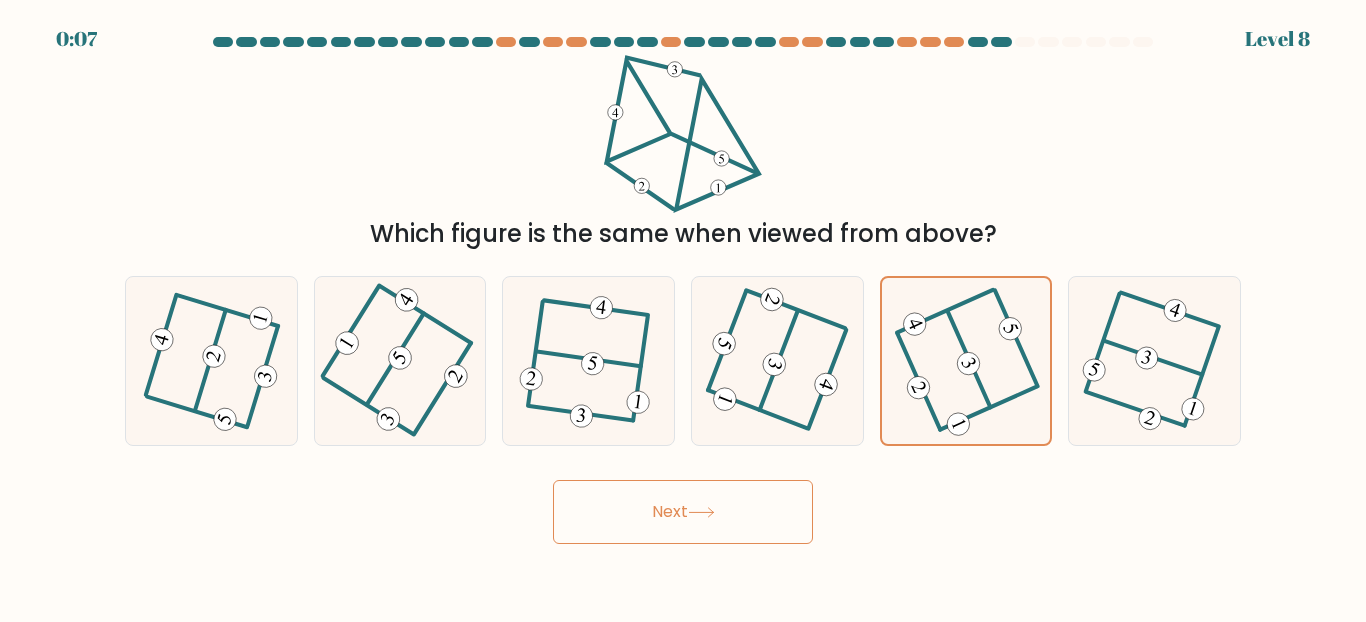 click on "Next" at bounding box center (683, 512) 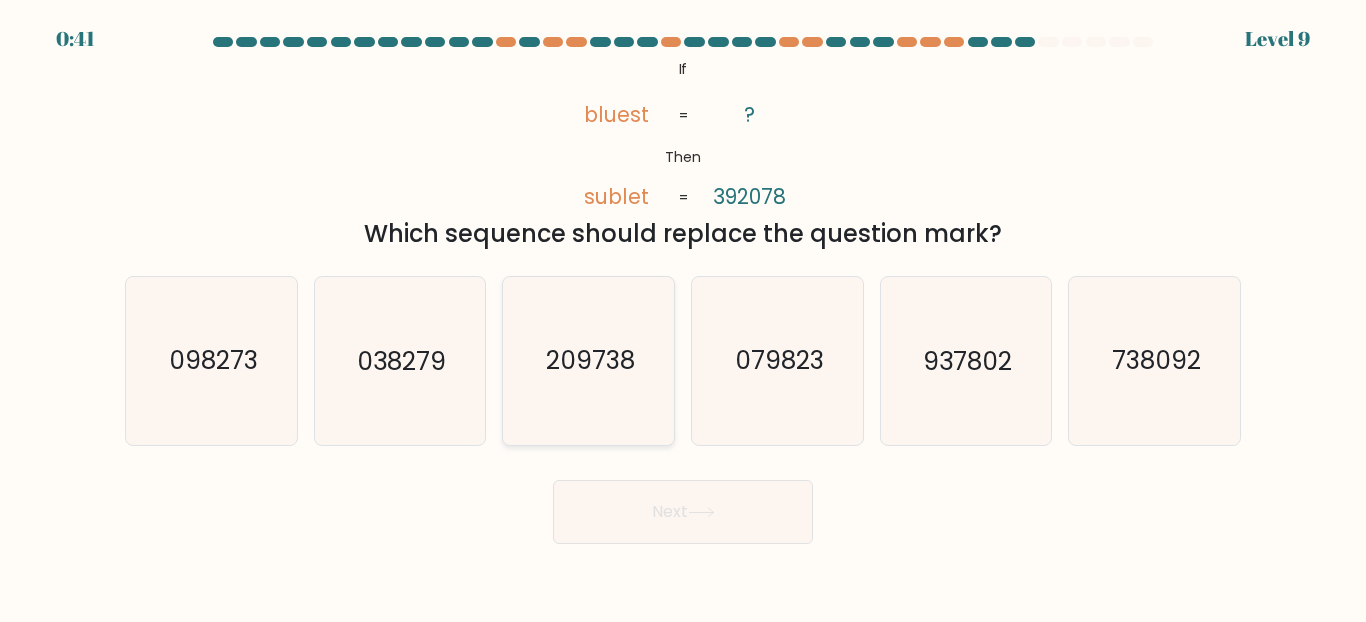click on "209738" at bounding box center [590, 360] 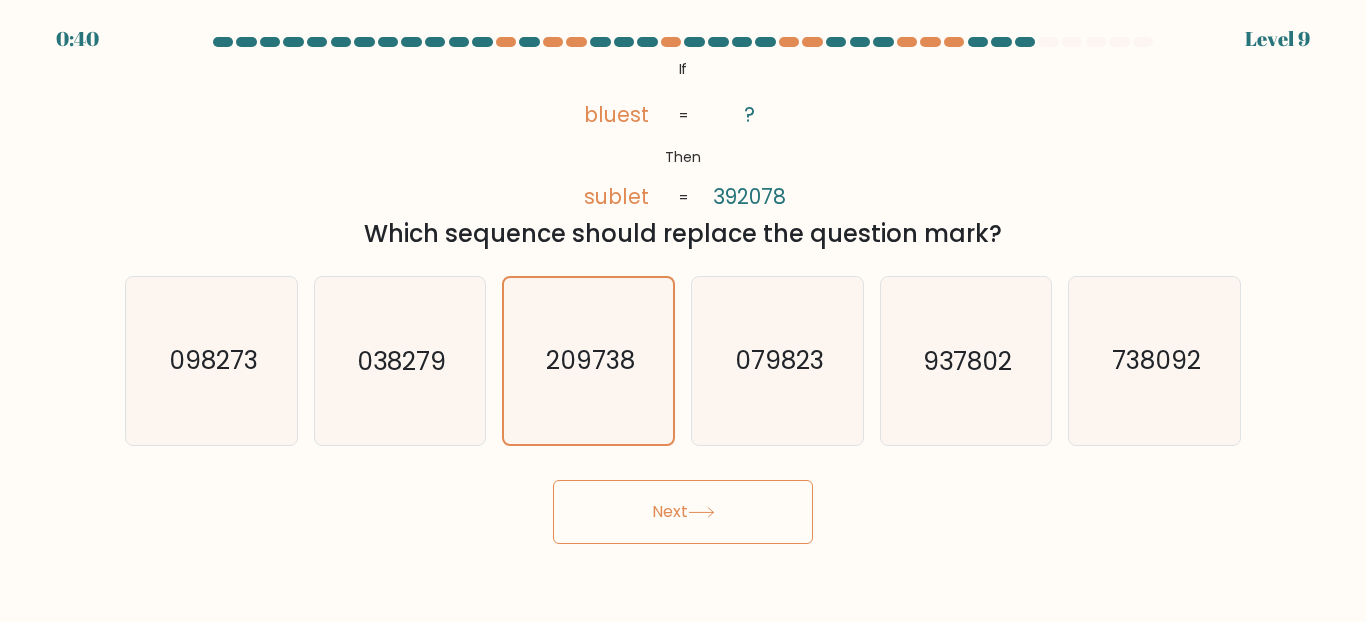 click on "Next" at bounding box center [683, 512] 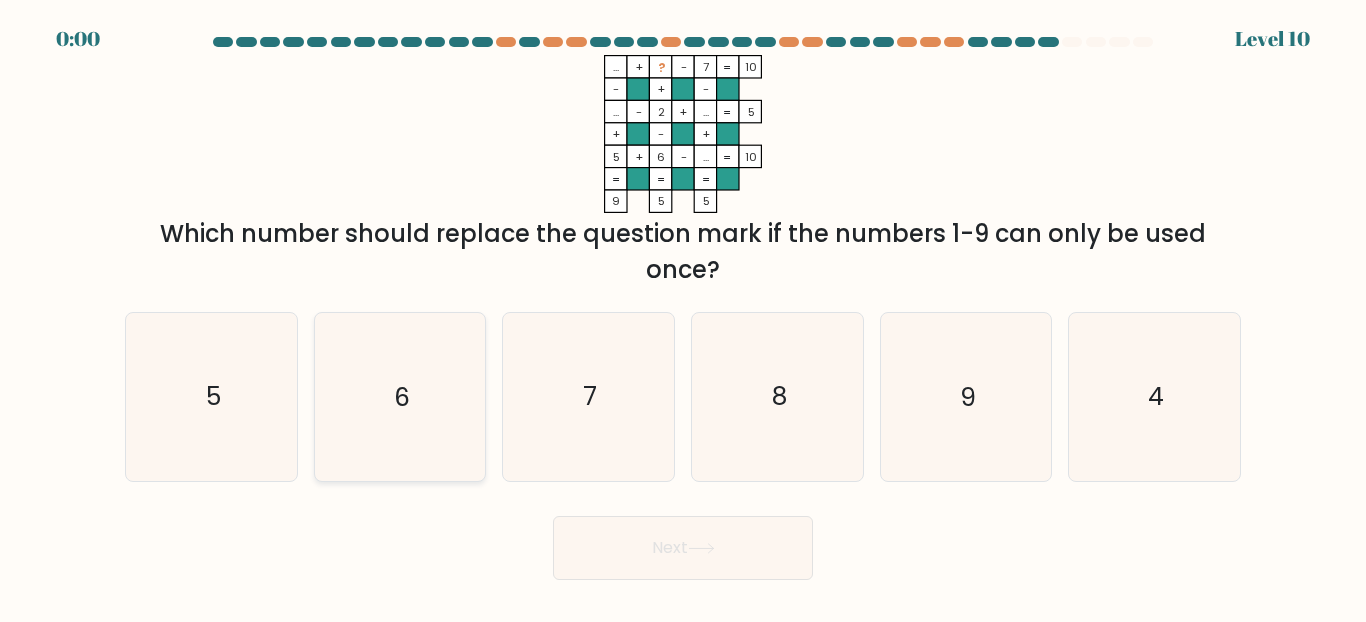 click on "6" at bounding box center (399, 396) 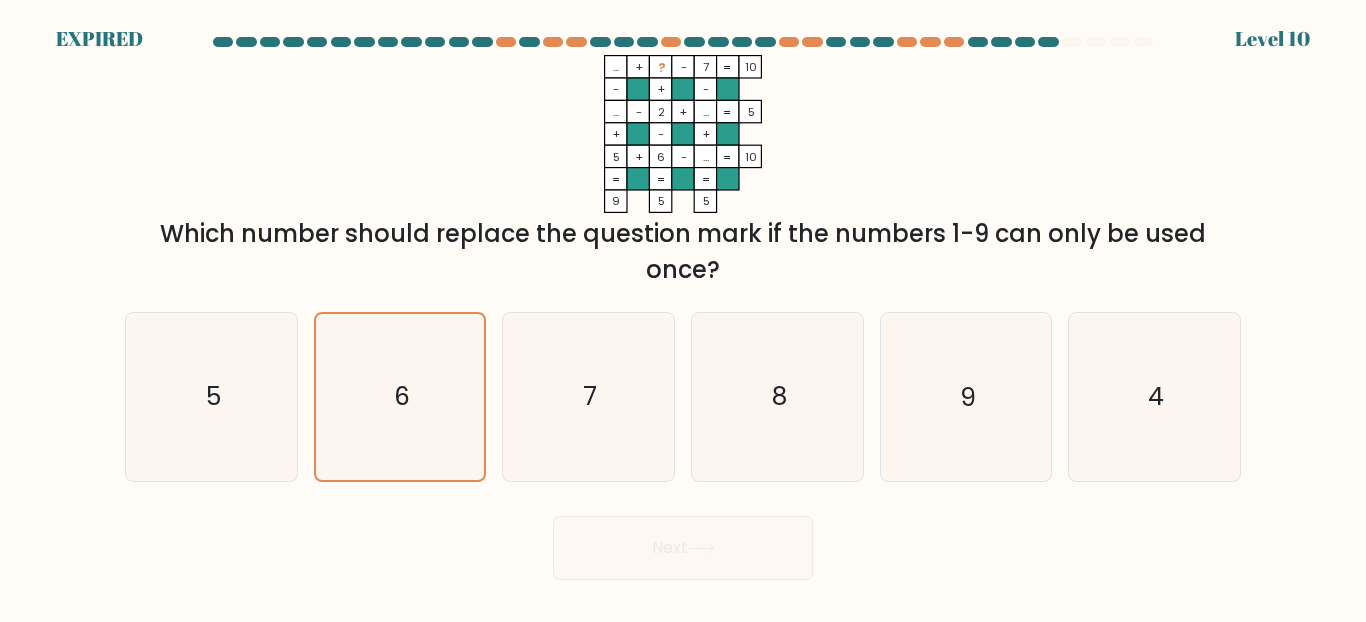 click on "Next" at bounding box center (683, 543) 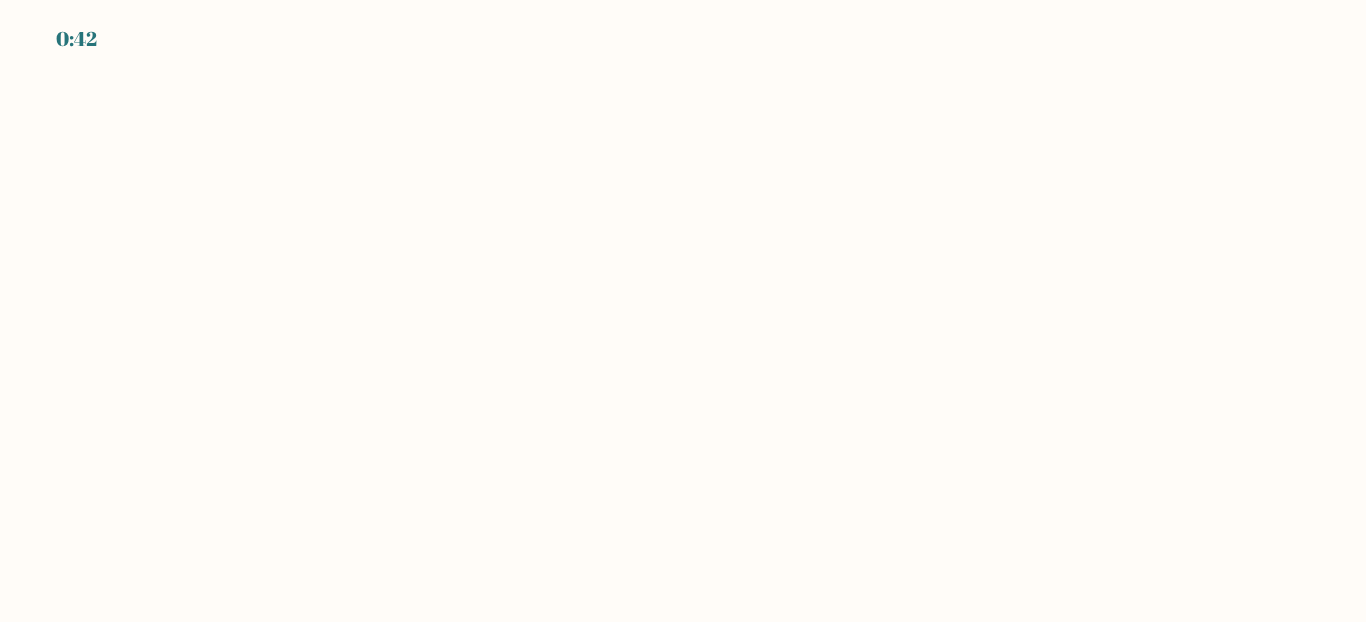 scroll, scrollTop: 0, scrollLeft: 0, axis: both 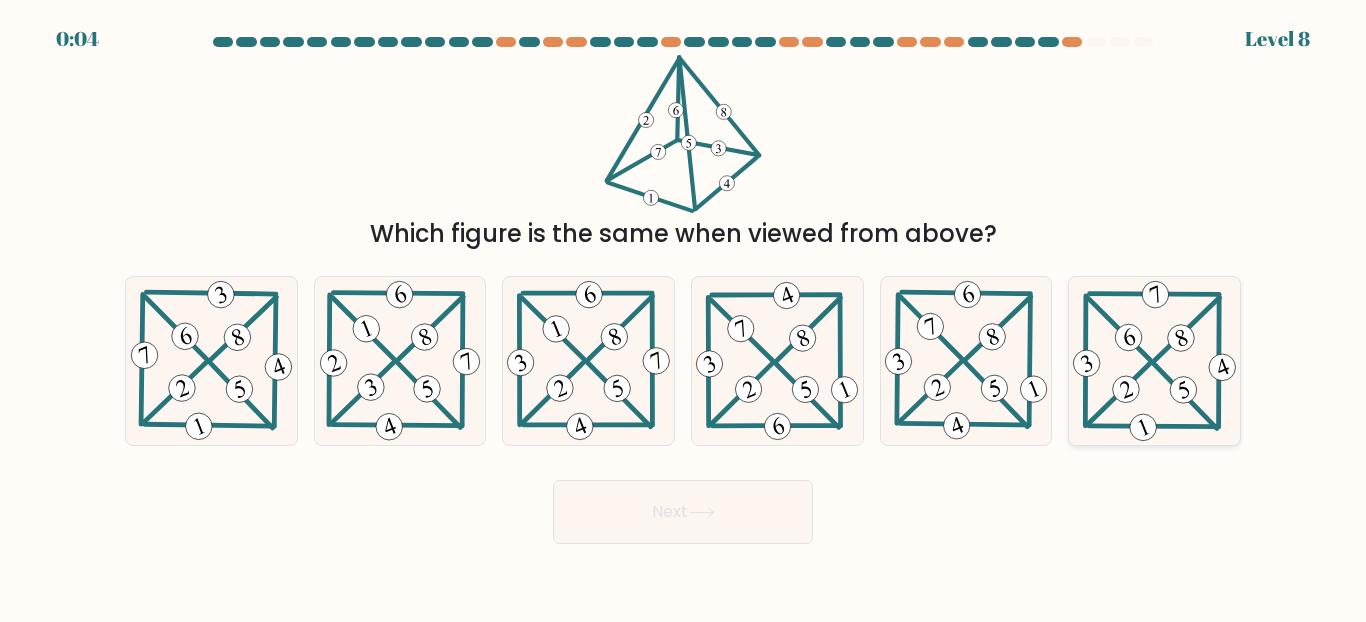 click at bounding box center [1154, 360] 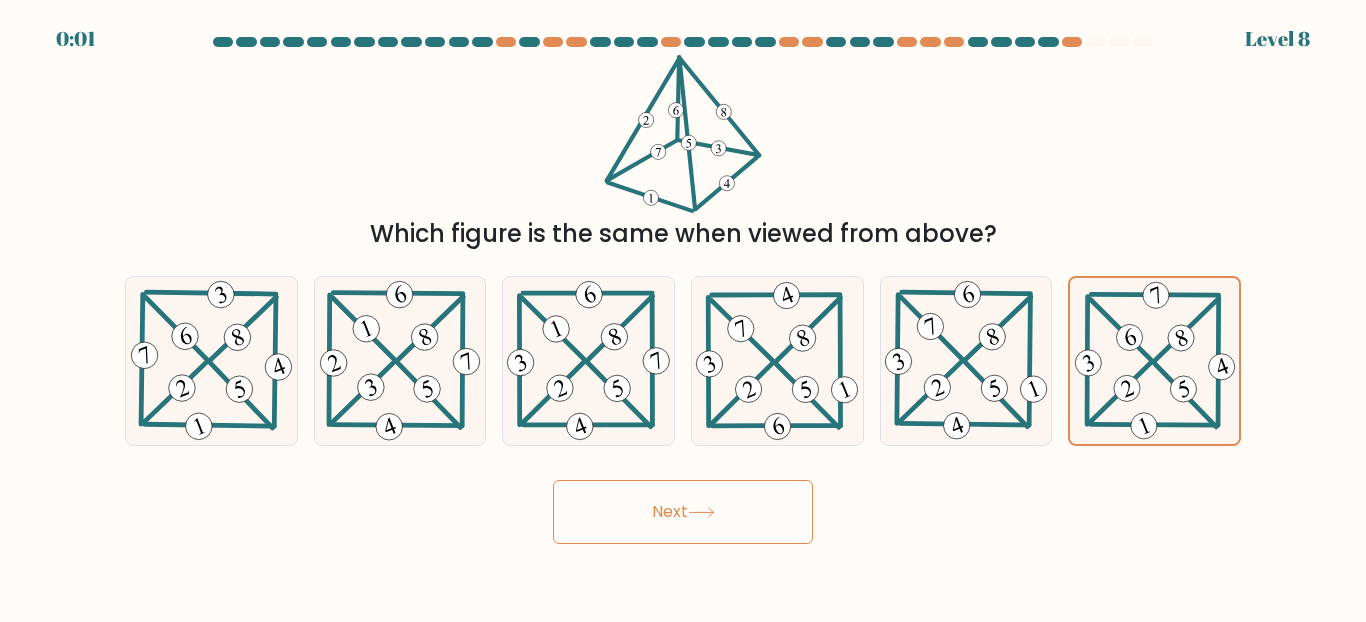 click on "Next" at bounding box center (683, 512) 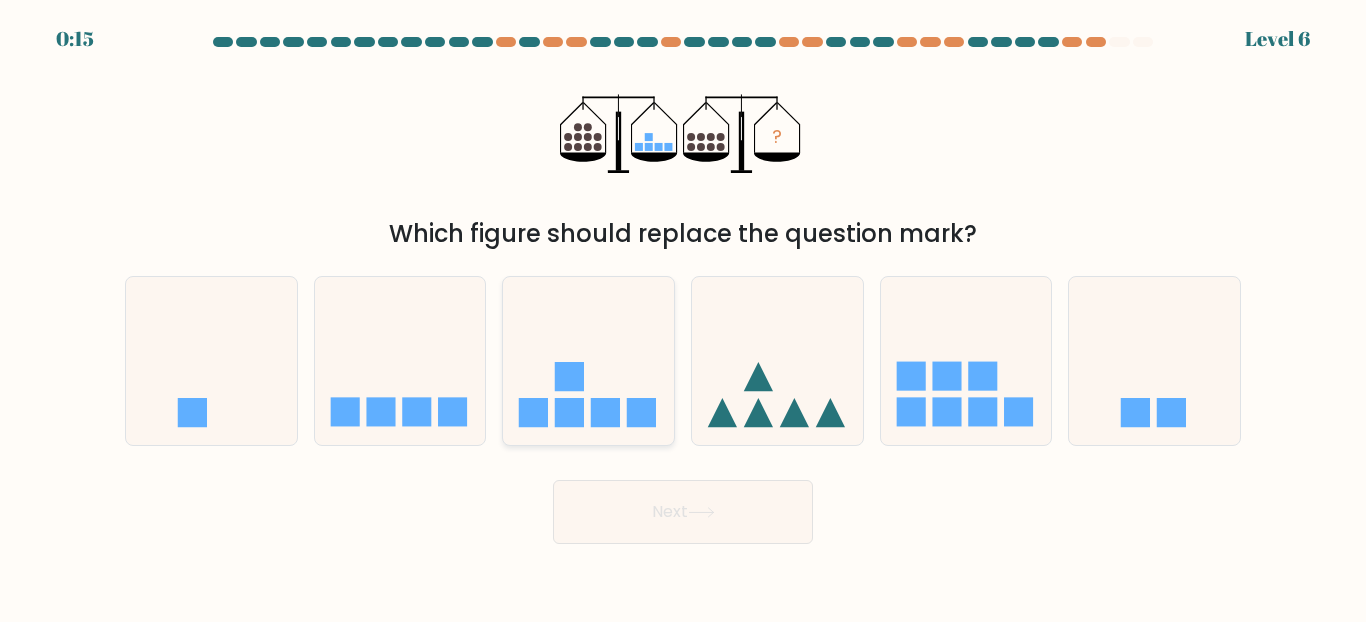 click at bounding box center [588, 360] 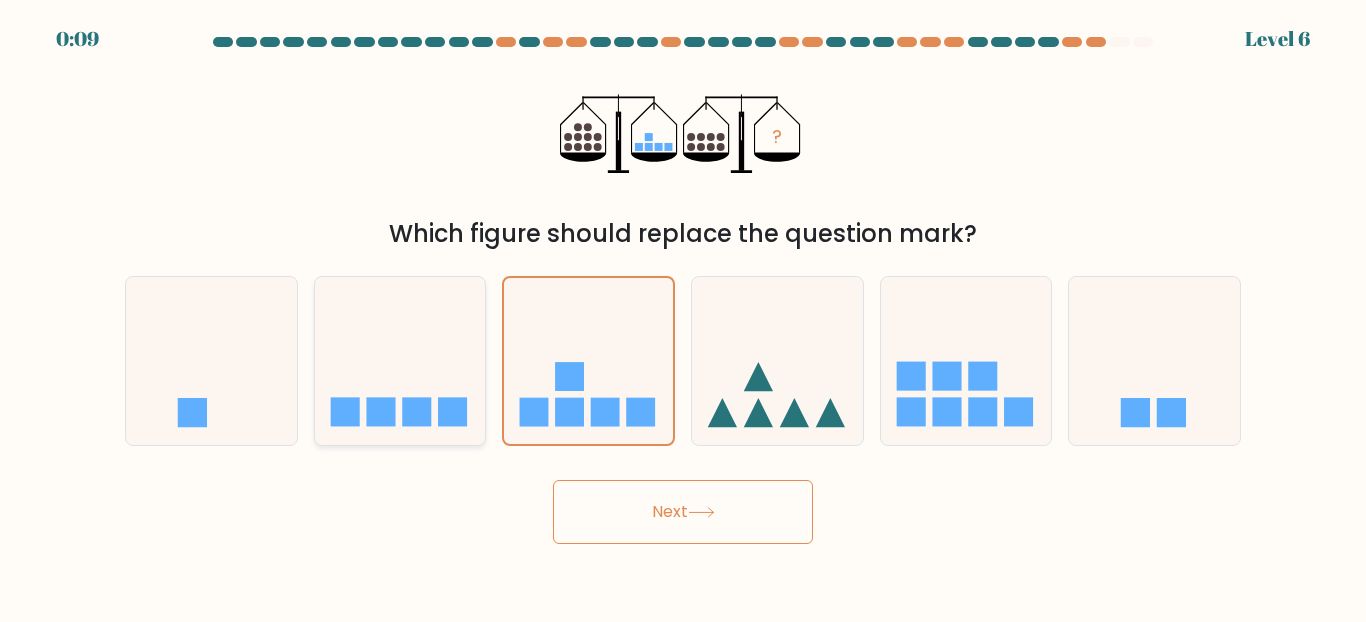 click at bounding box center [400, 360] 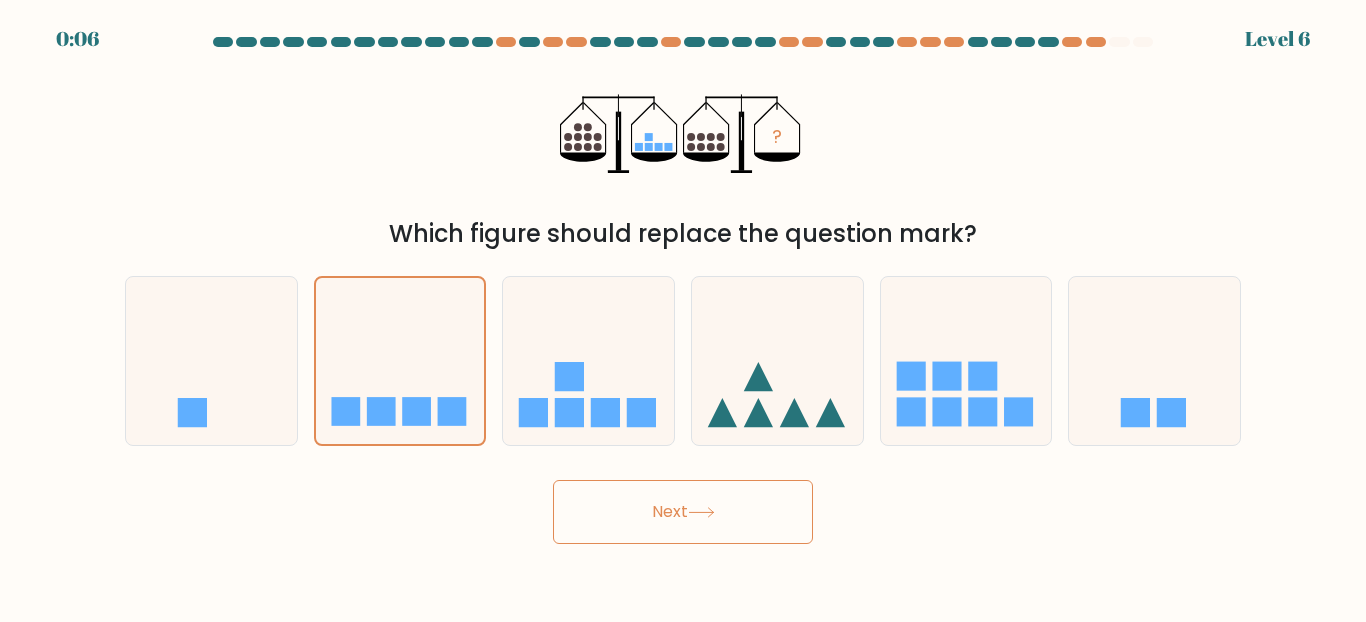 click on "Next" at bounding box center (683, 512) 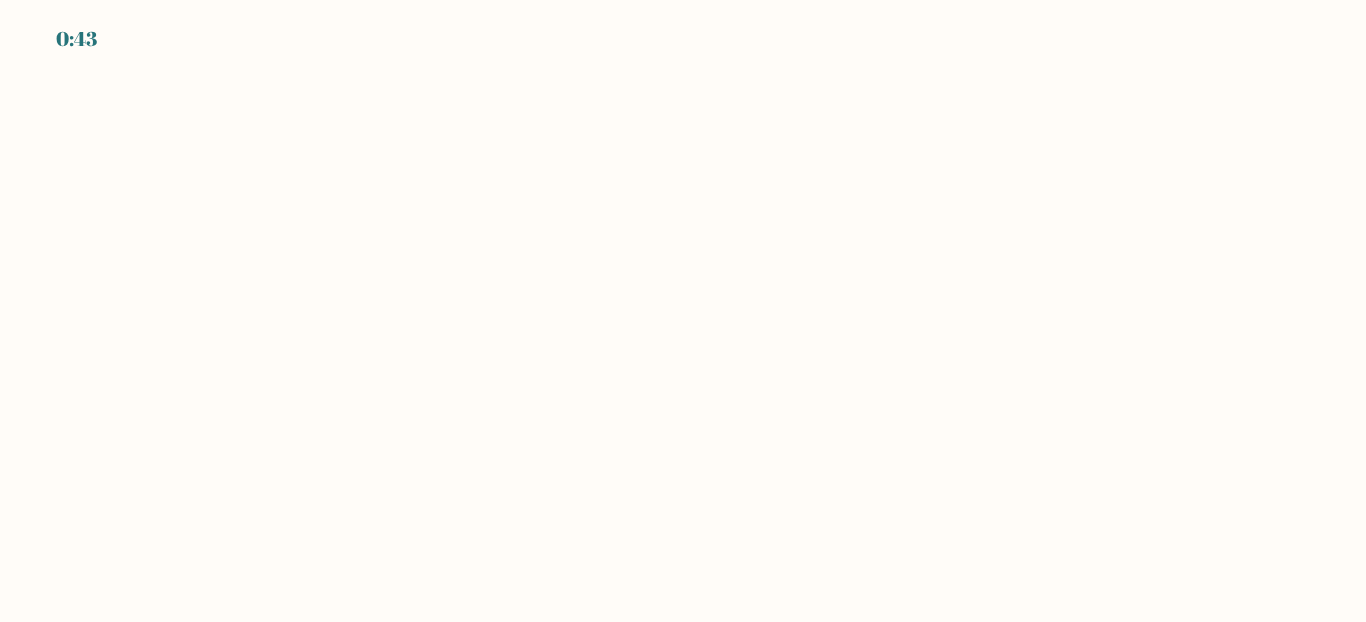 scroll, scrollTop: 0, scrollLeft: 0, axis: both 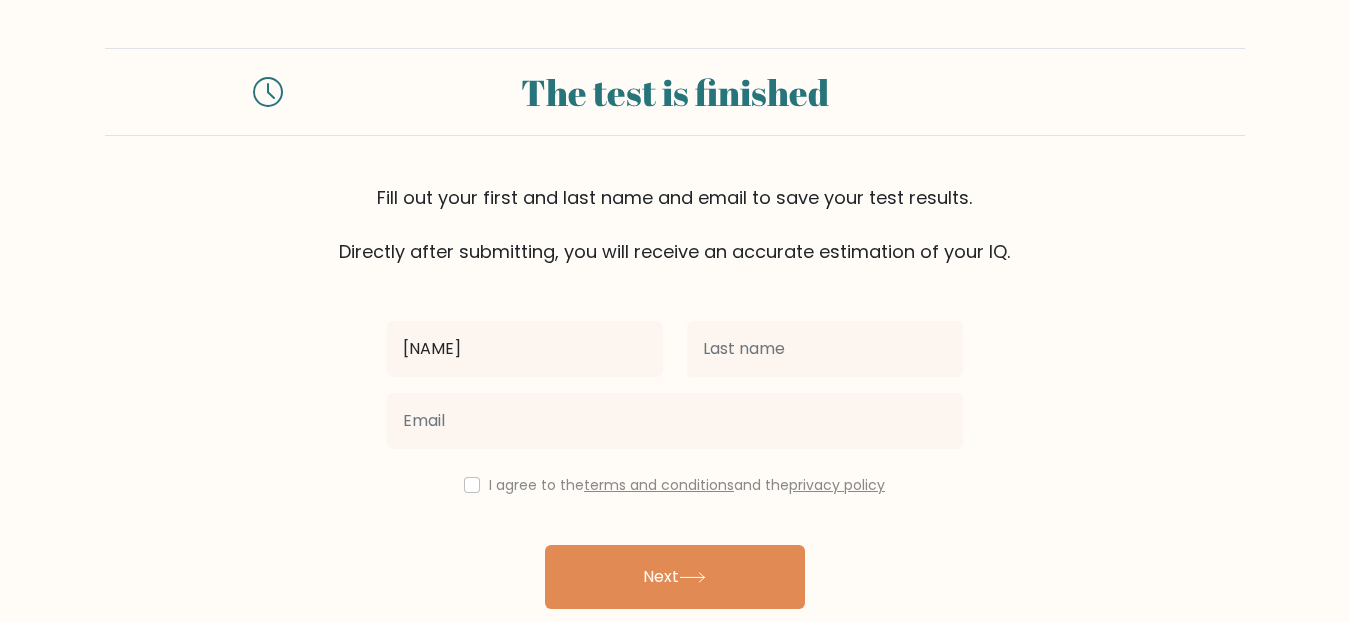 click on "The test is finished
Fill out your first and last name and email to save your test results.
Directly after submitting, you will receive an accurate estimation of your IQ.
sand  and the" at bounding box center (674, 351) 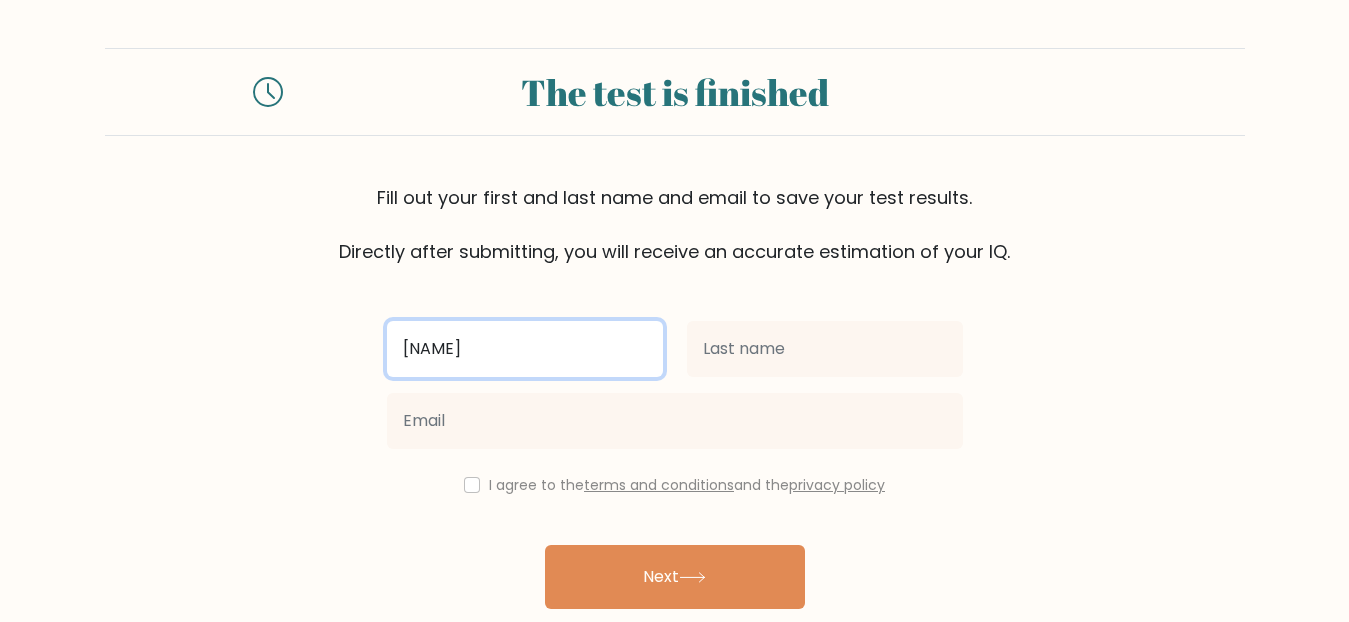 click on "[USERNAME]" at bounding box center (525, 349) 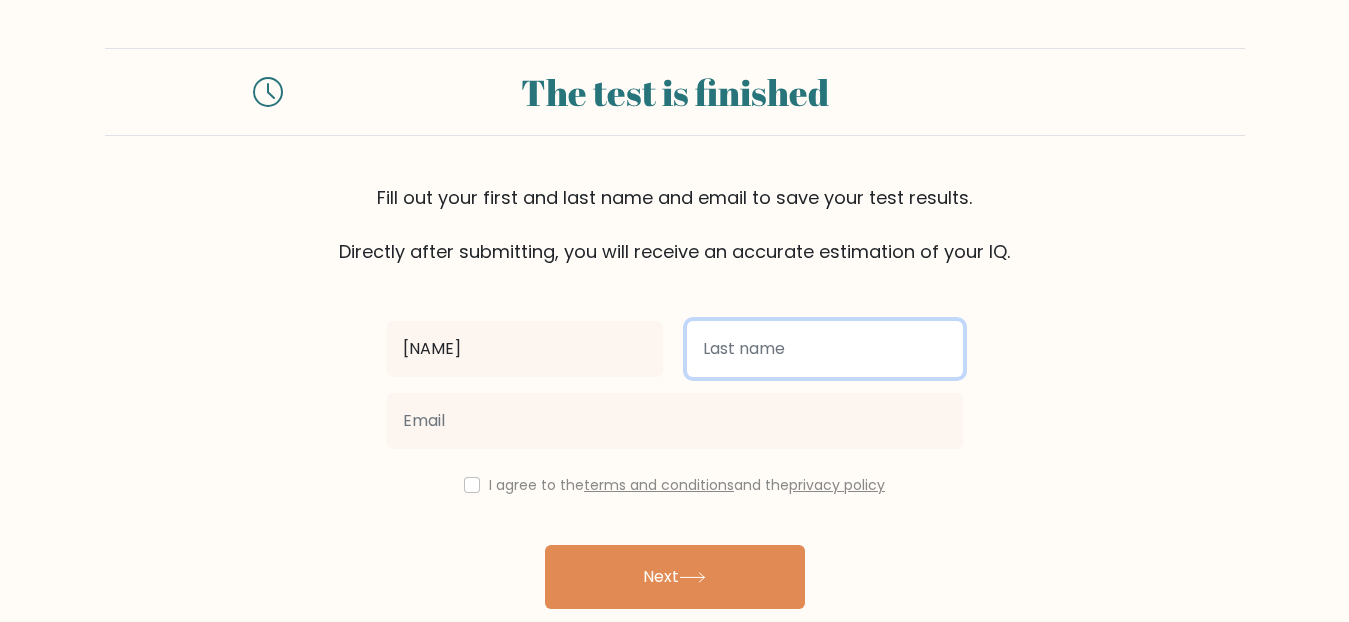 click at bounding box center (825, 349) 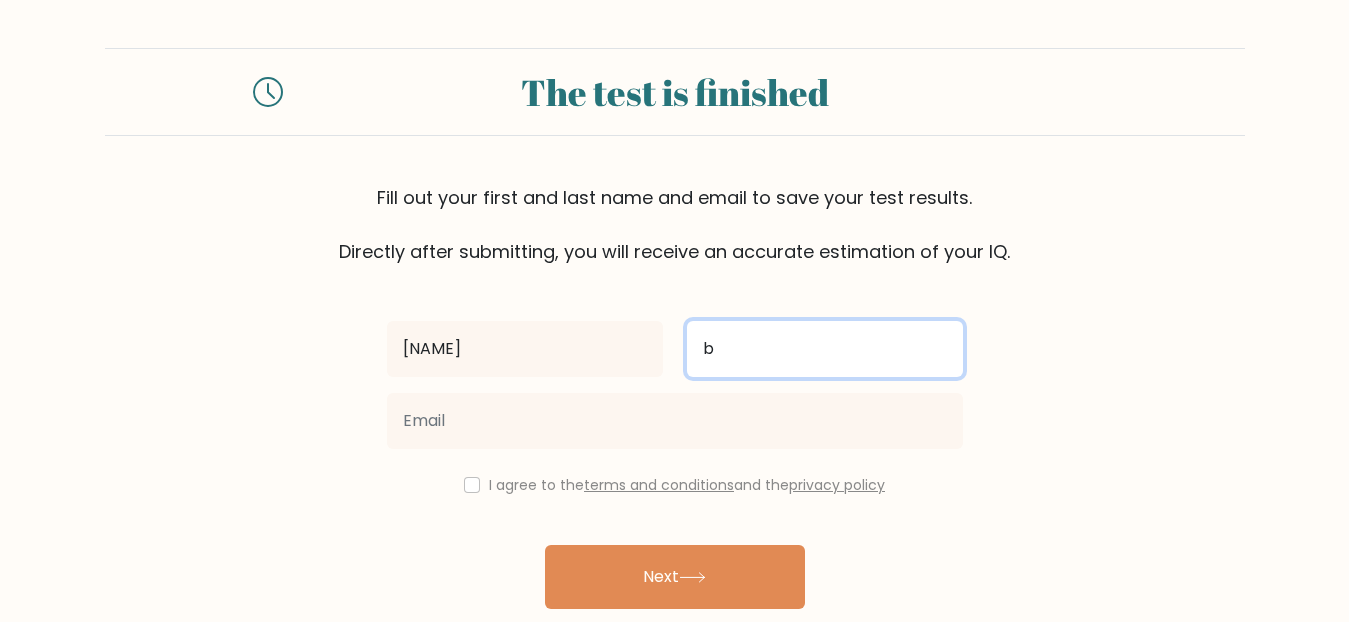 type on "b" 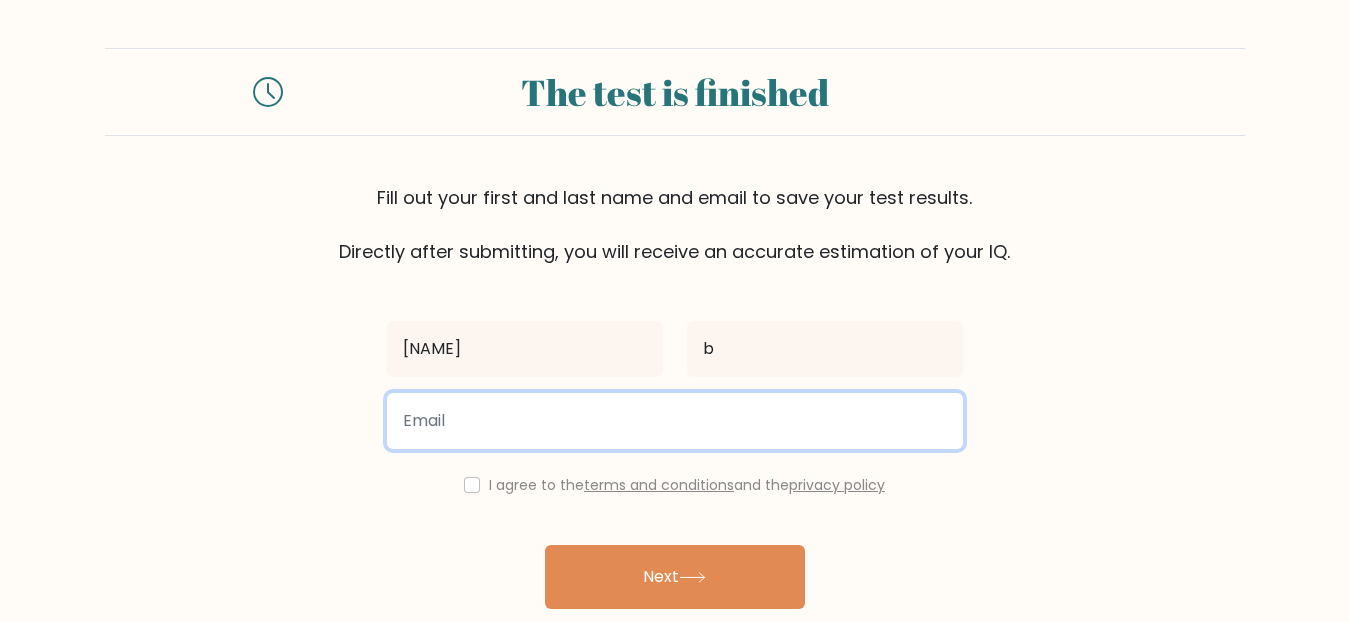 click at bounding box center [675, 421] 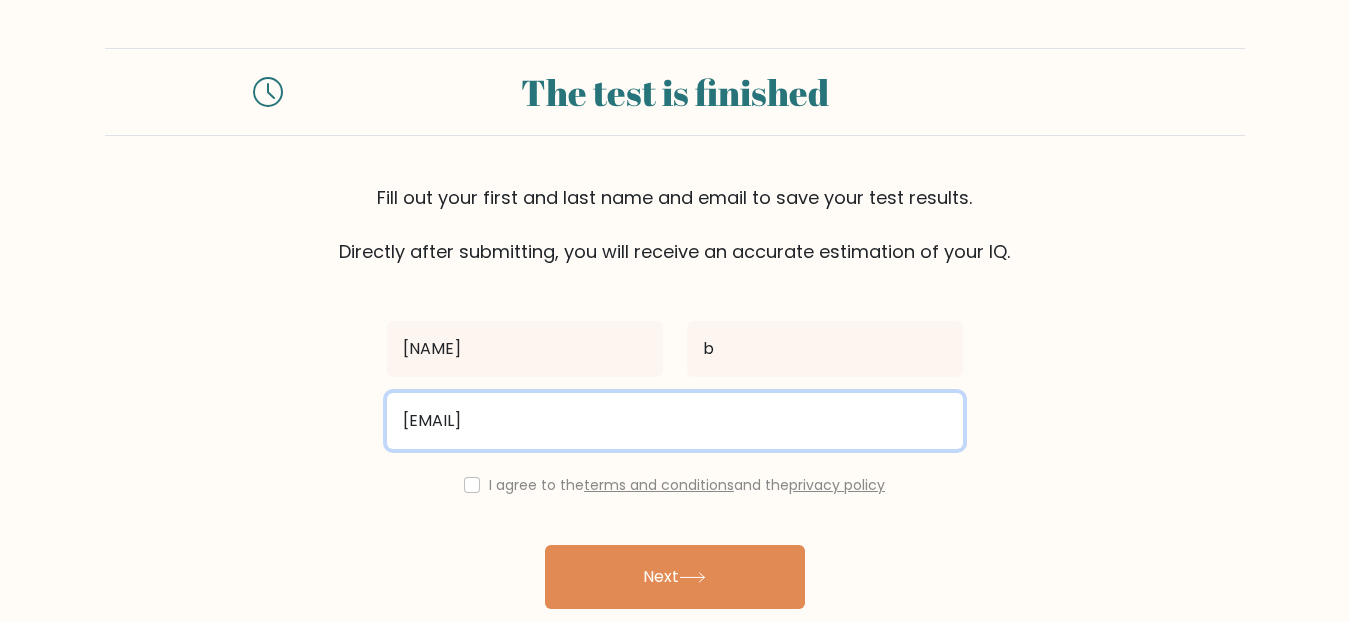 type on "shunu16s@gmail.com" 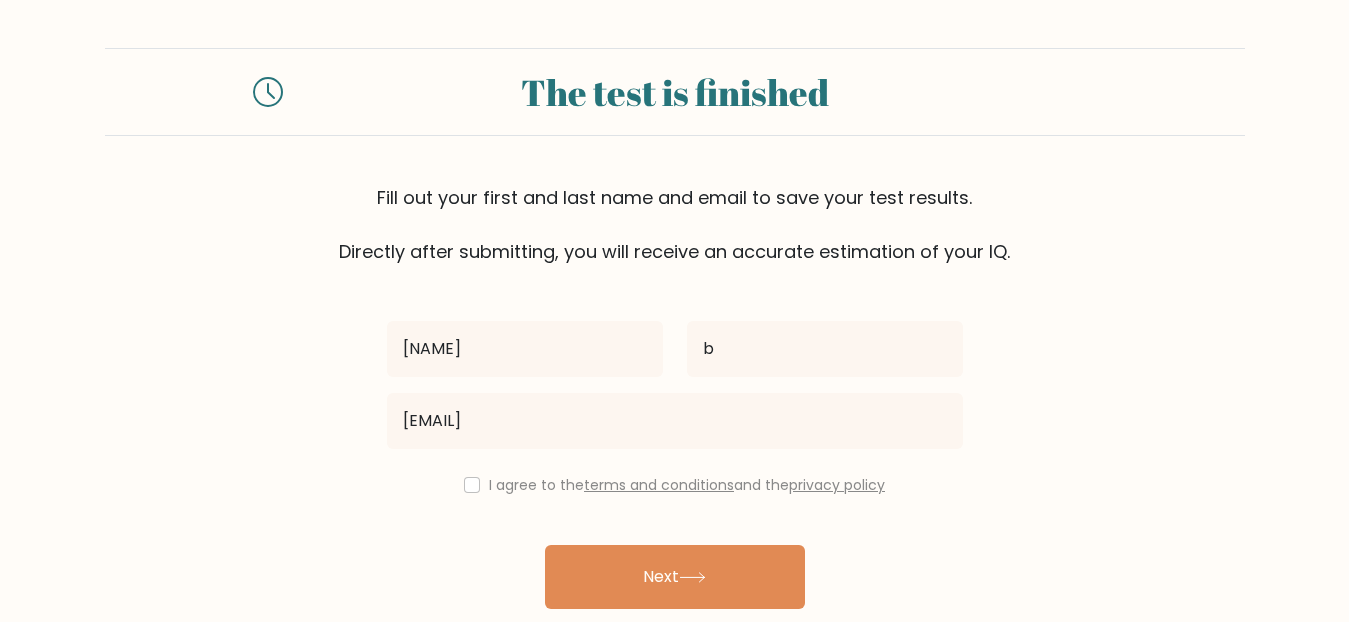 click on "I agree to the  terms and conditions  and the  privacy policy" at bounding box center [675, 485] 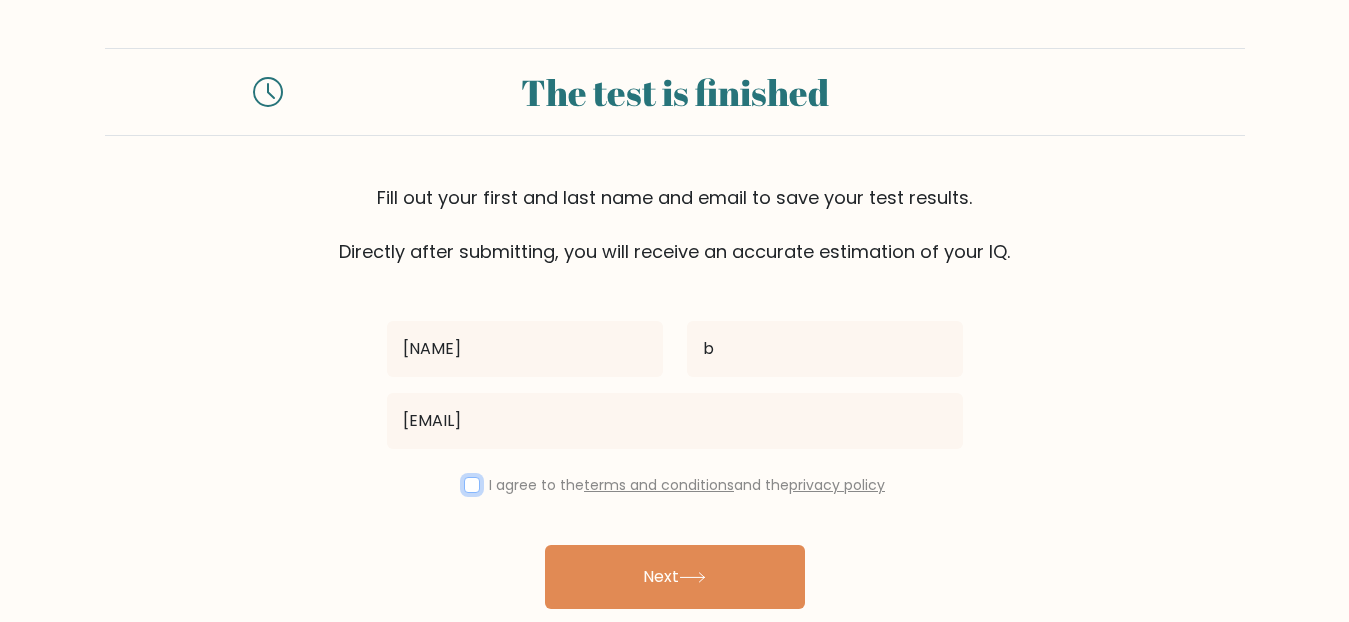 click at bounding box center (472, 485) 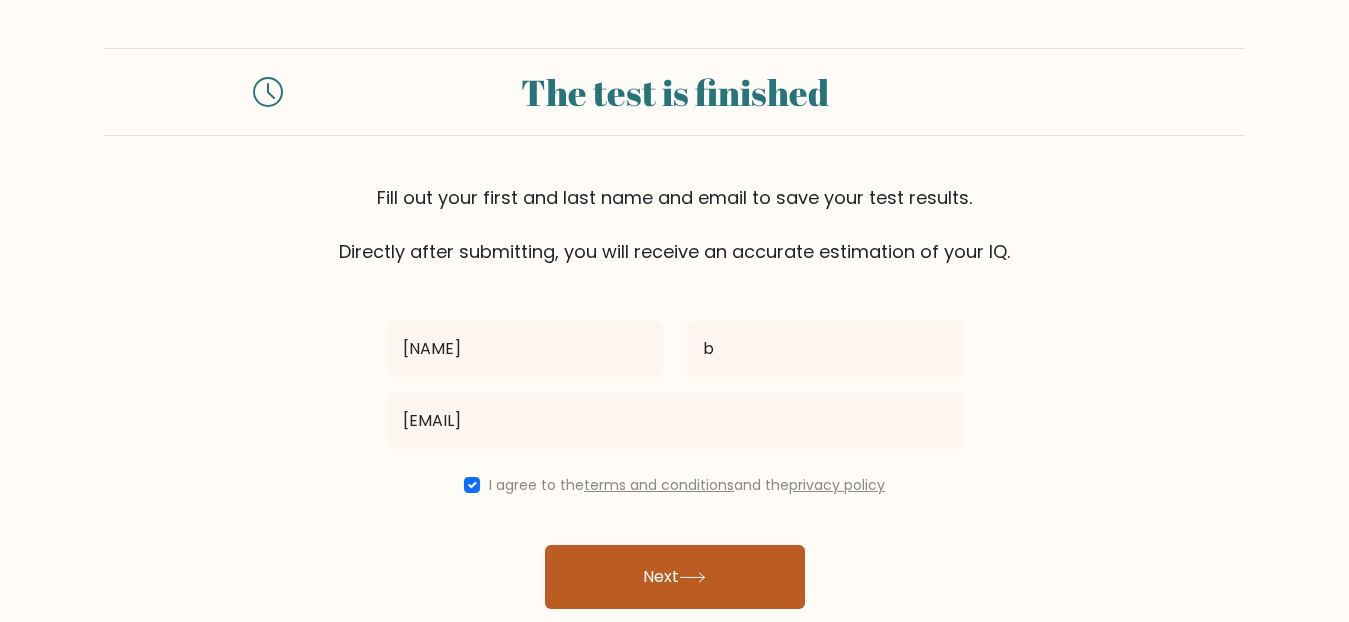 click on "Next" at bounding box center (675, 577) 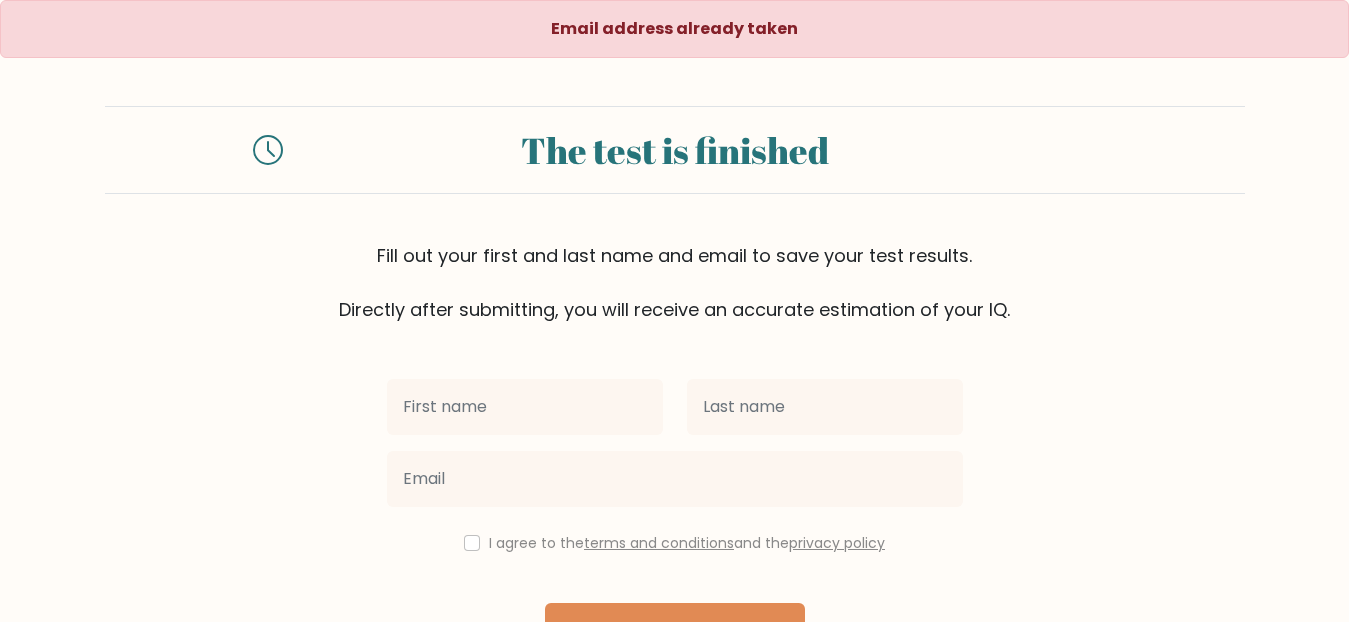 scroll, scrollTop: 0, scrollLeft: 0, axis: both 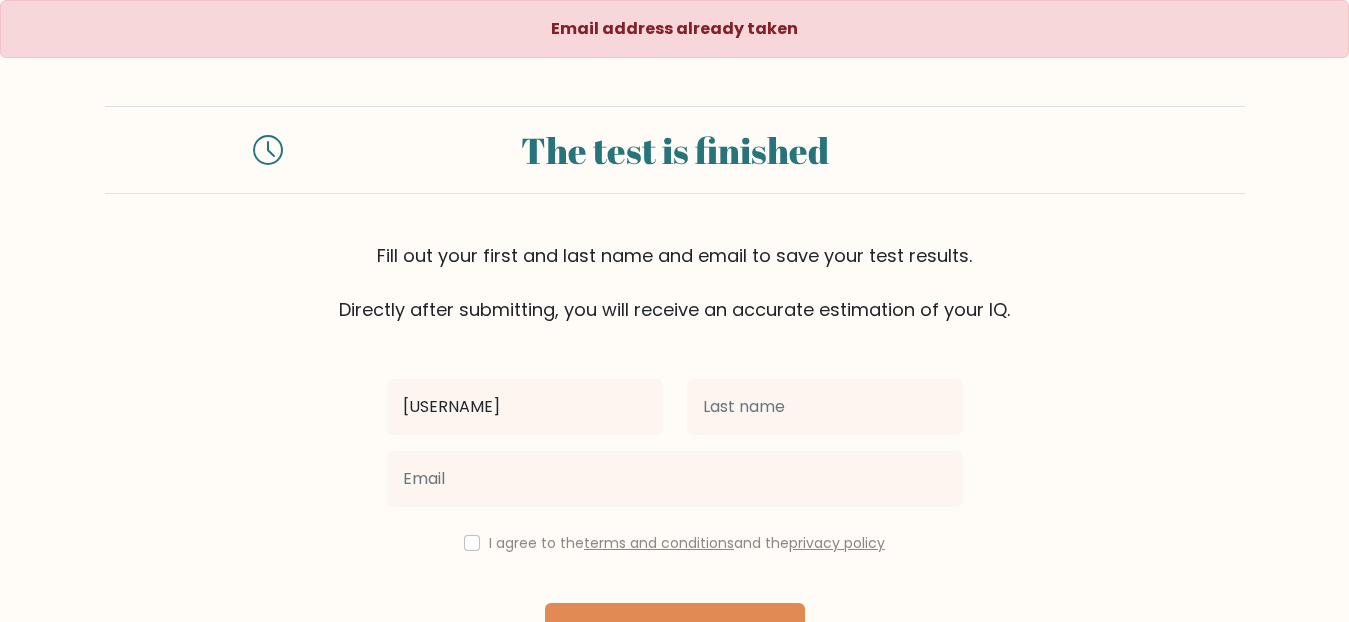 type on "[USERNAME]" 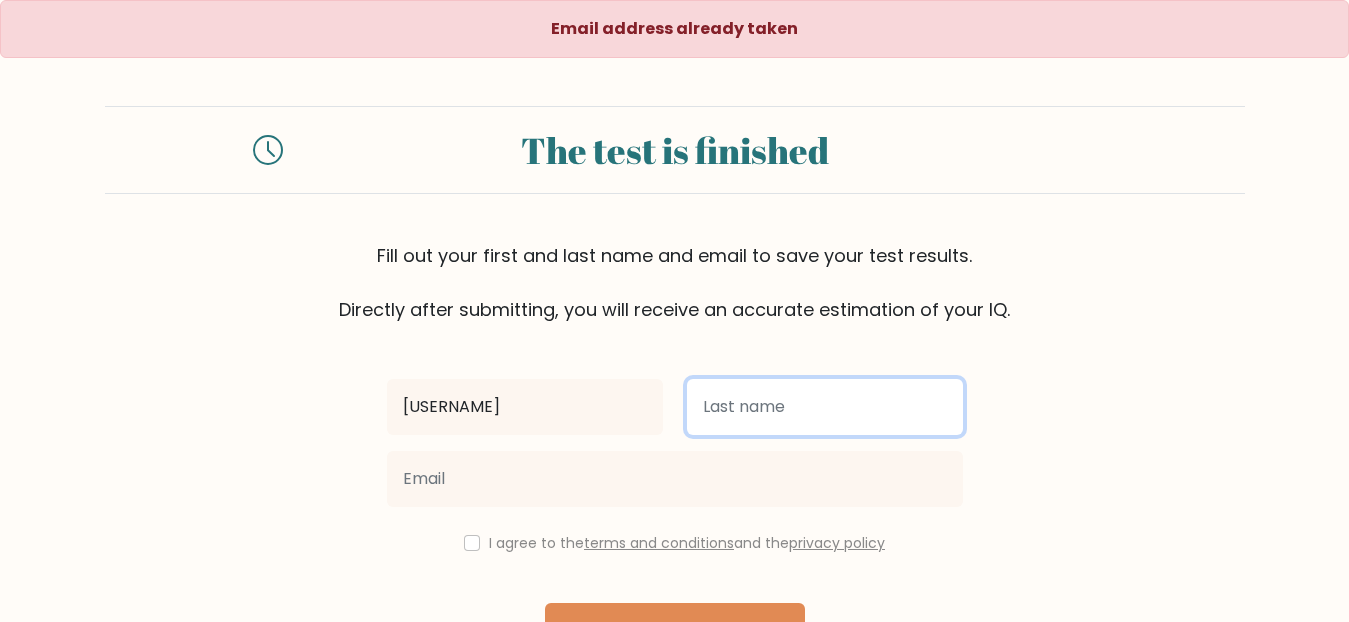 click at bounding box center (825, 407) 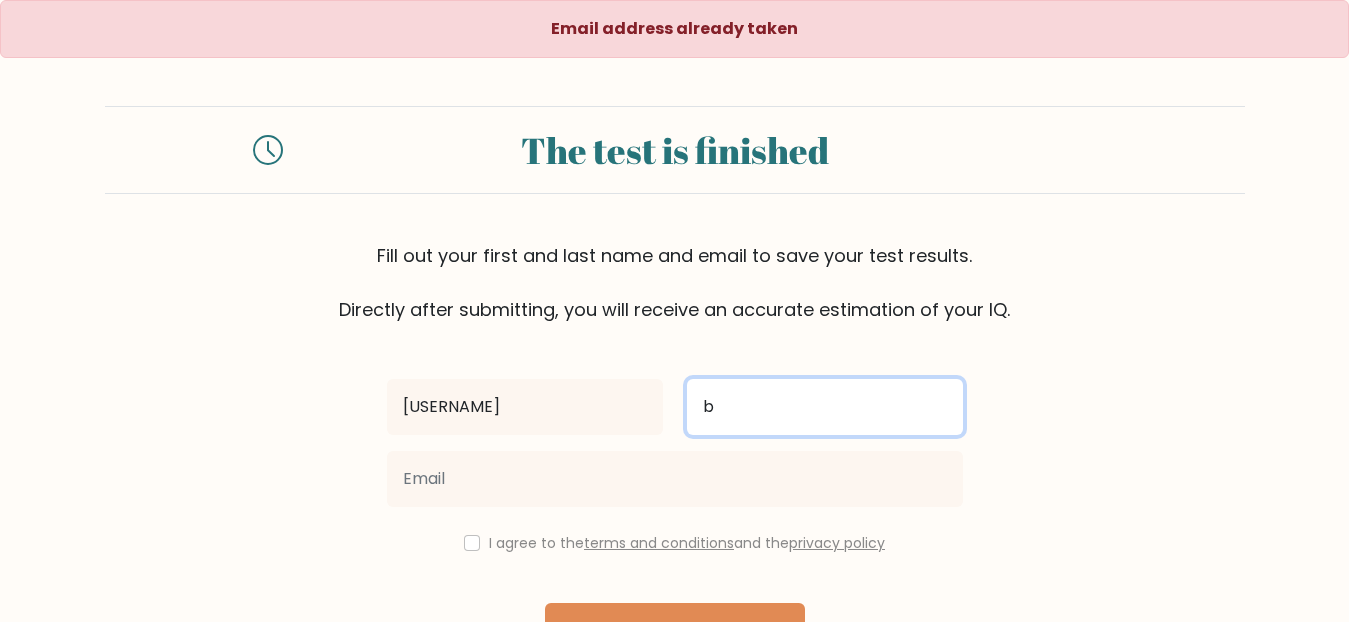 type on "b" 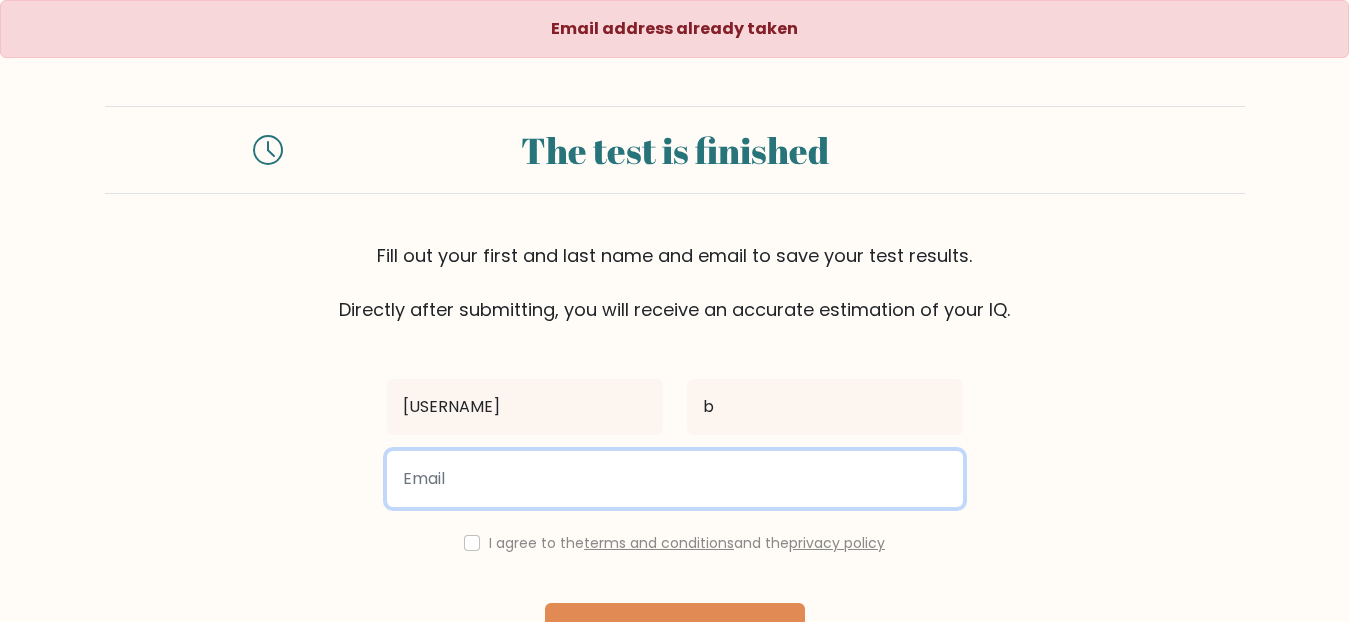 click at bounding box center [675, 479] 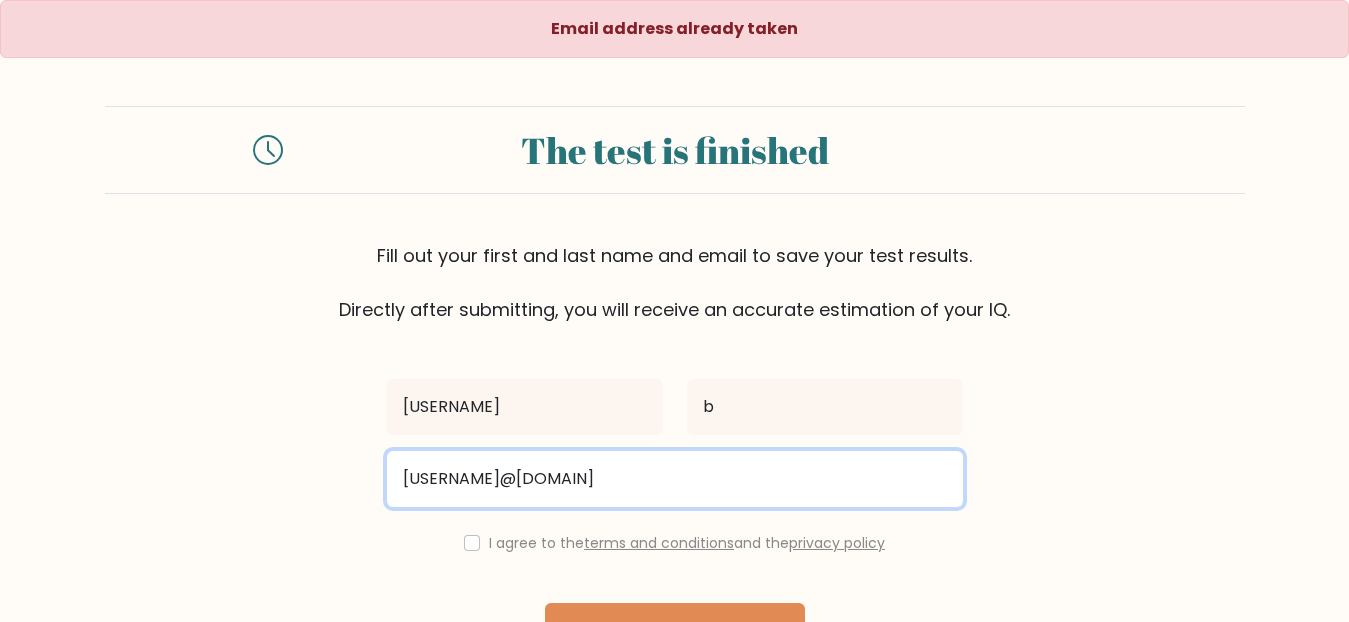 type on "[USERNAME]@[DOMAIN]" 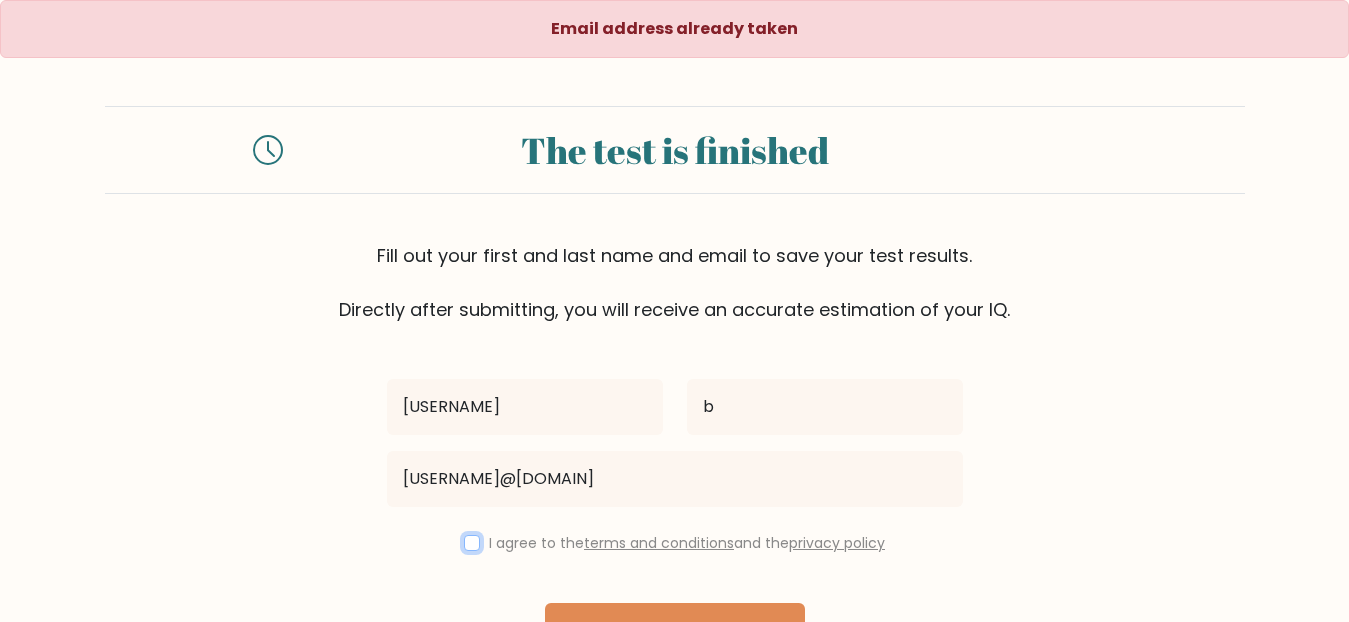 click at bounding box center [472, 543] 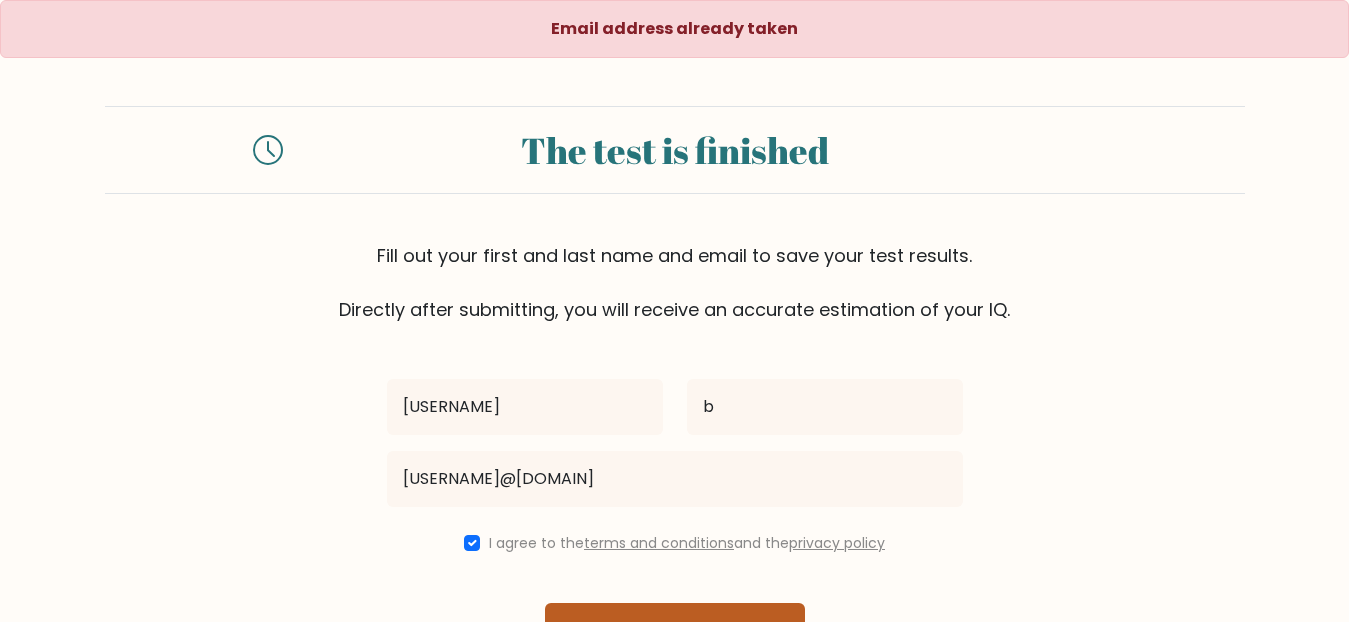 click on "Next" at bounding box center (675, 635) 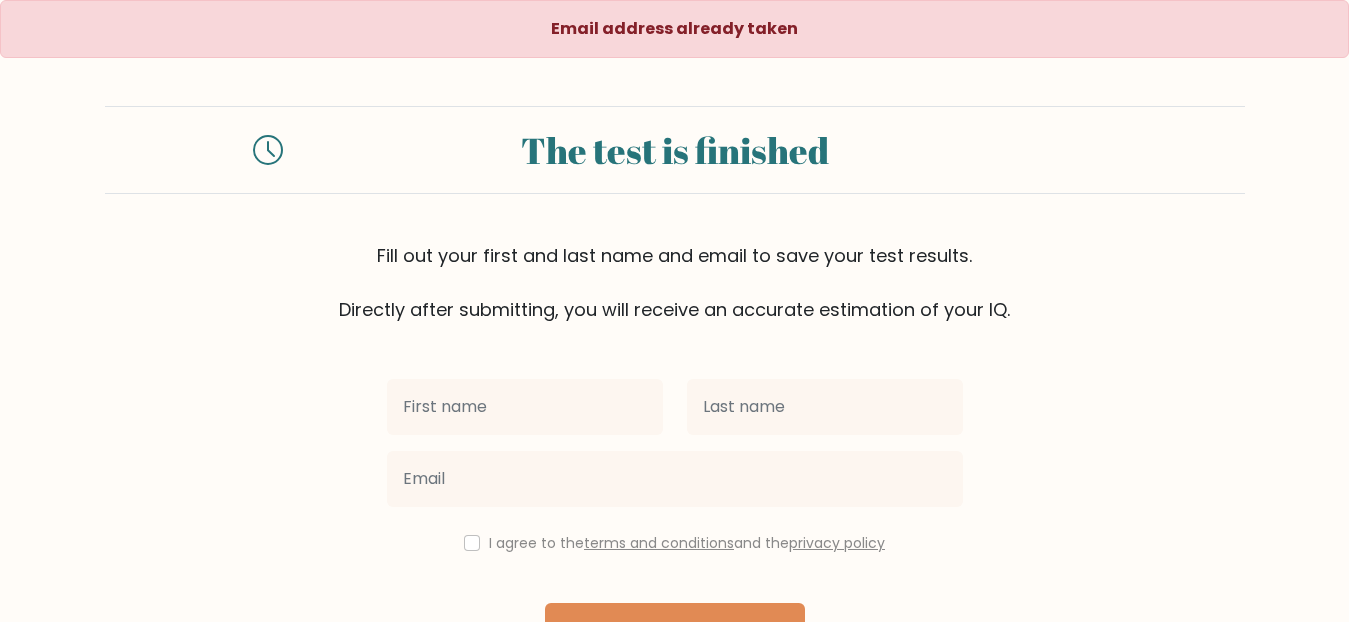 scroll, scrollTop: 0, scrollLeft: 0, axis: both 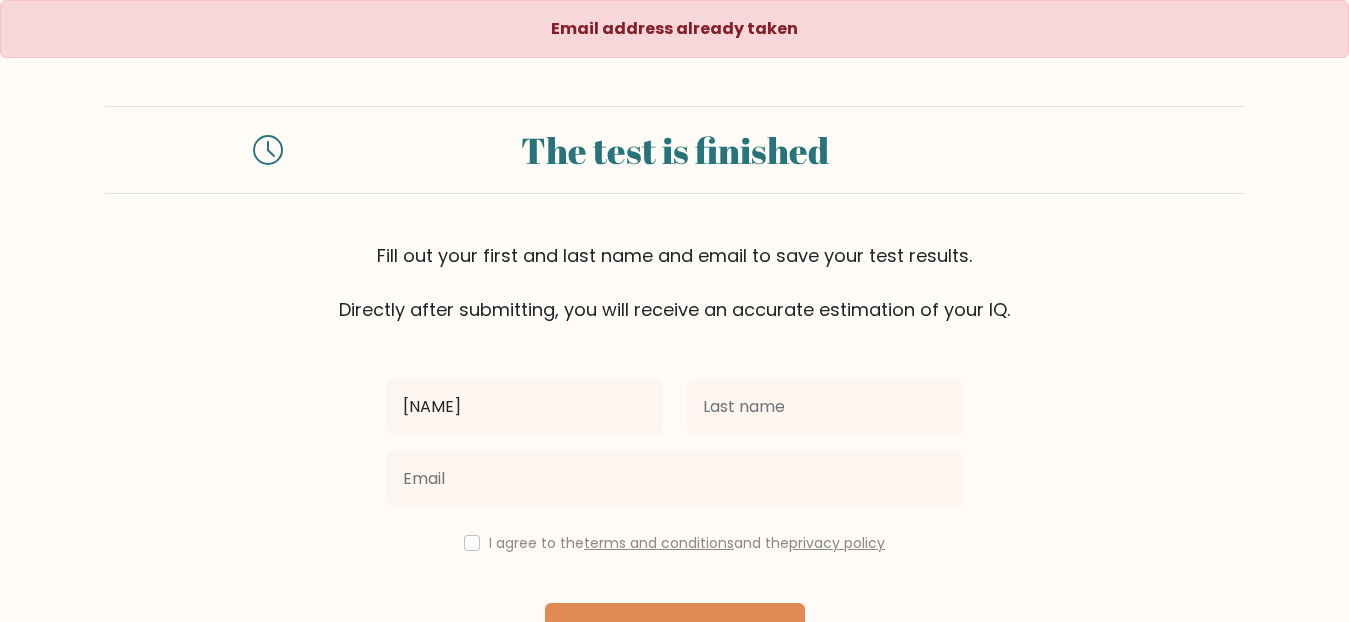 type on "[NAME]" 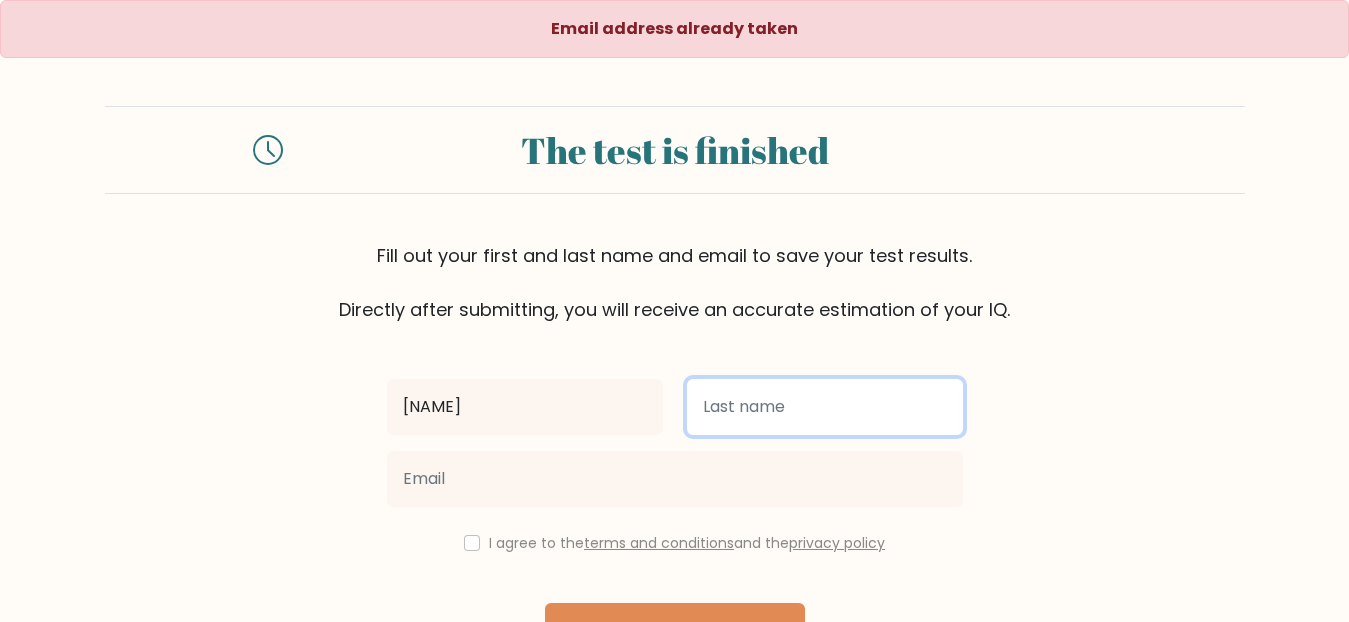 click at bounding box center [825, 407] 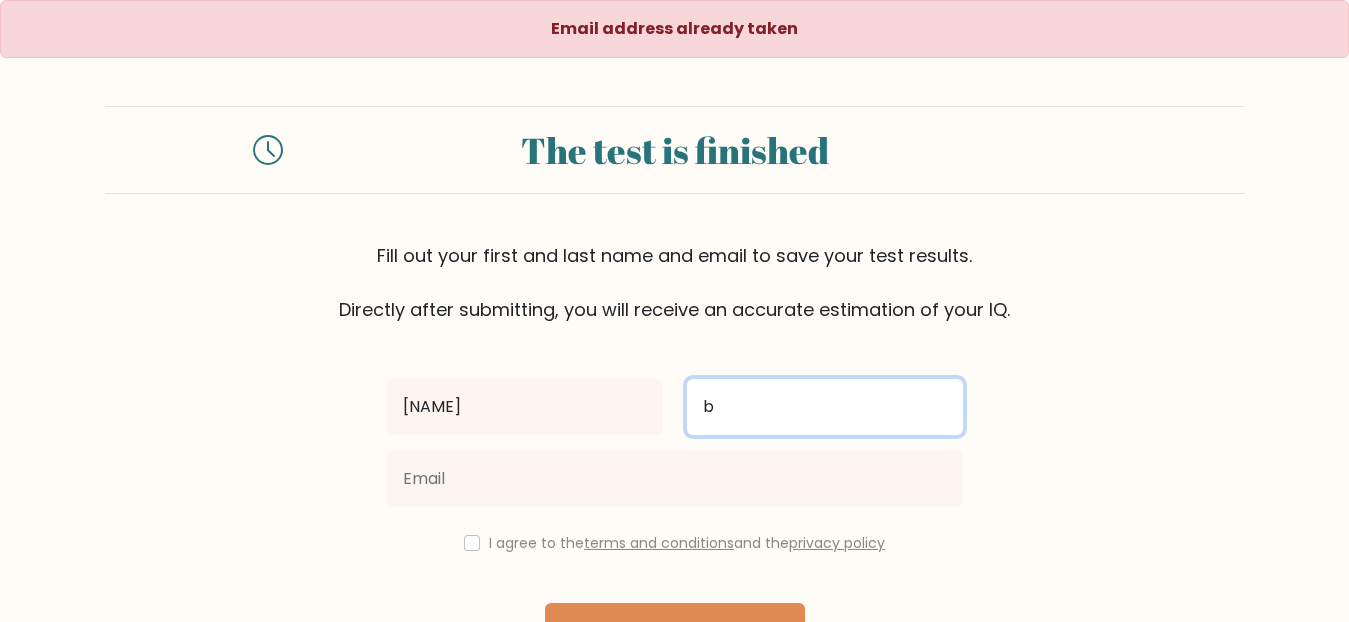 type on "b" 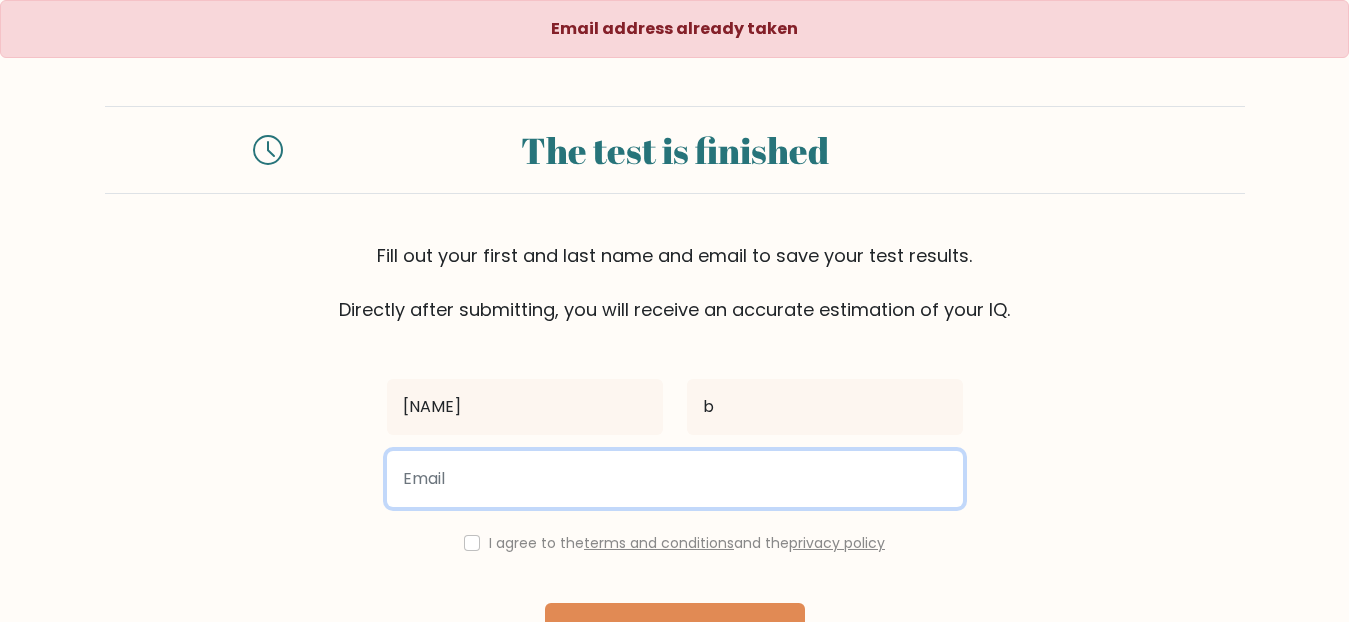 click at bounding box center (675, 479) 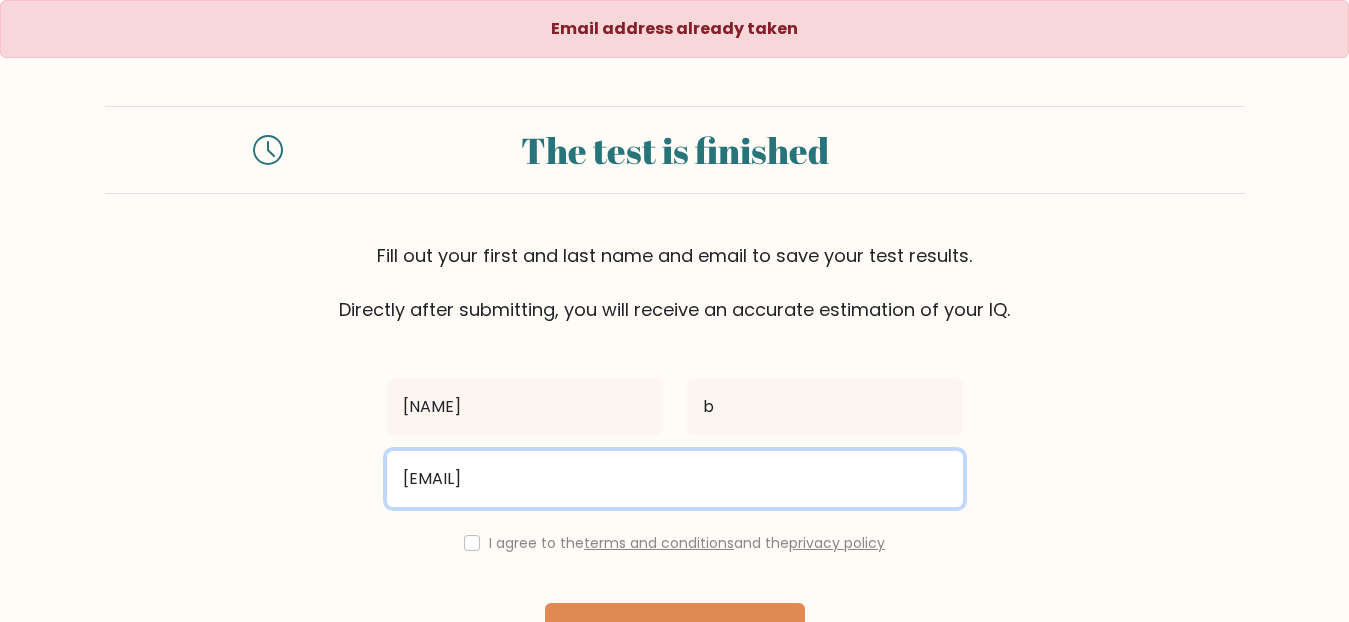 type on "[EMAIL]" 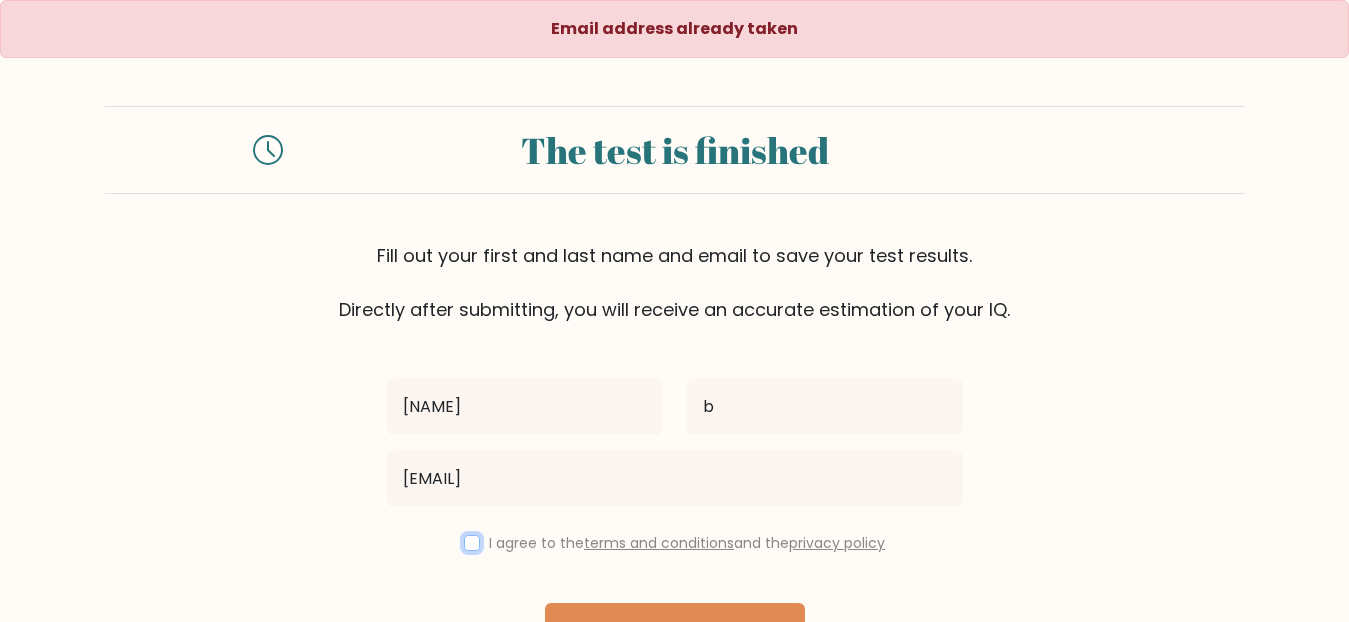 click at bounding box center (472, 543) 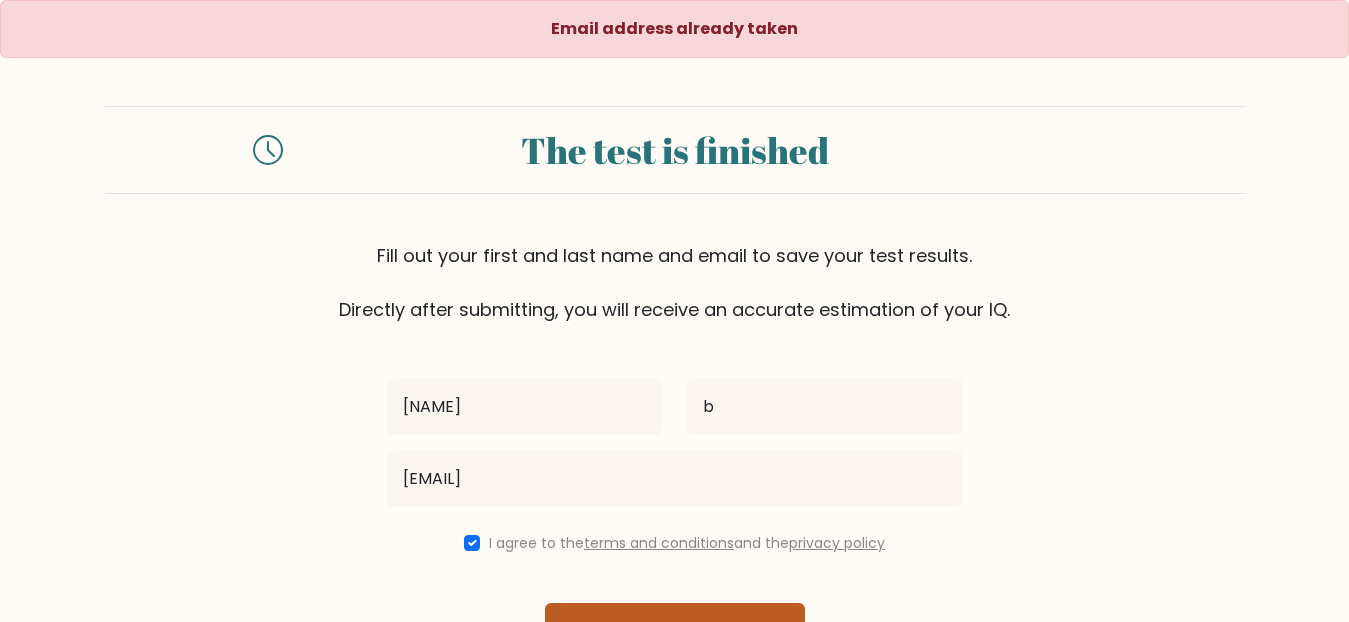 click on "Next" at bounding box center [675, 635] 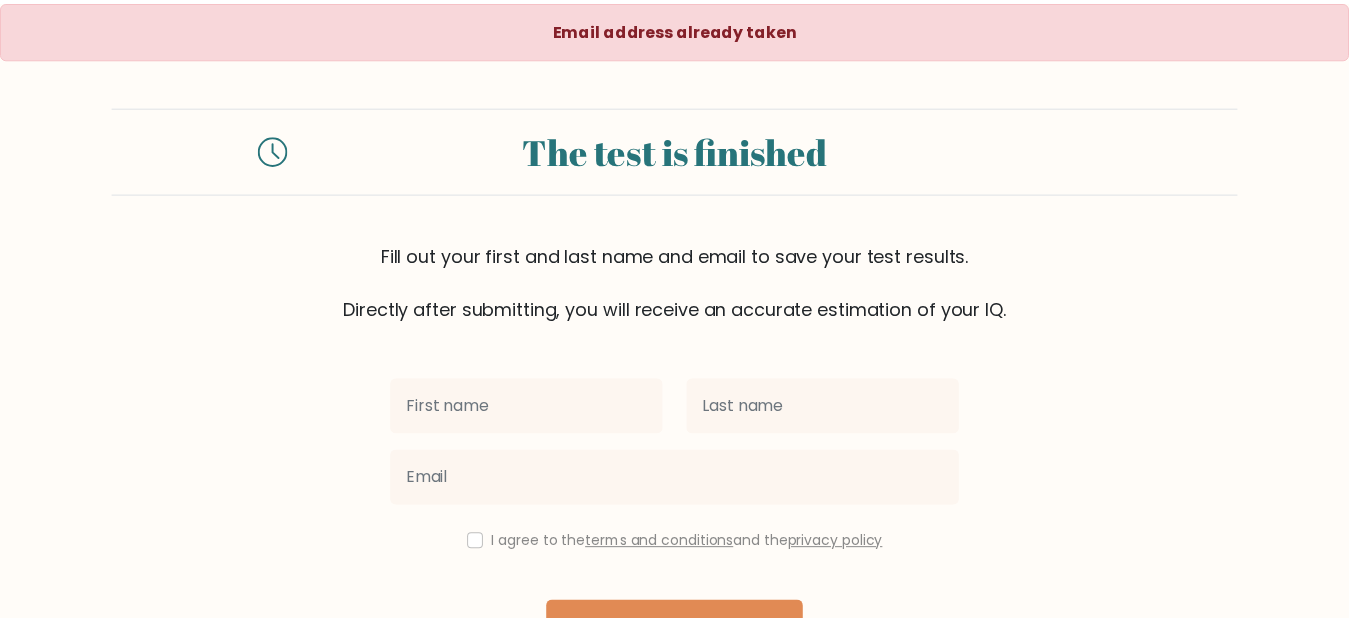 scroll, scrollTop: 0, scrollLeft: 0, axis: both 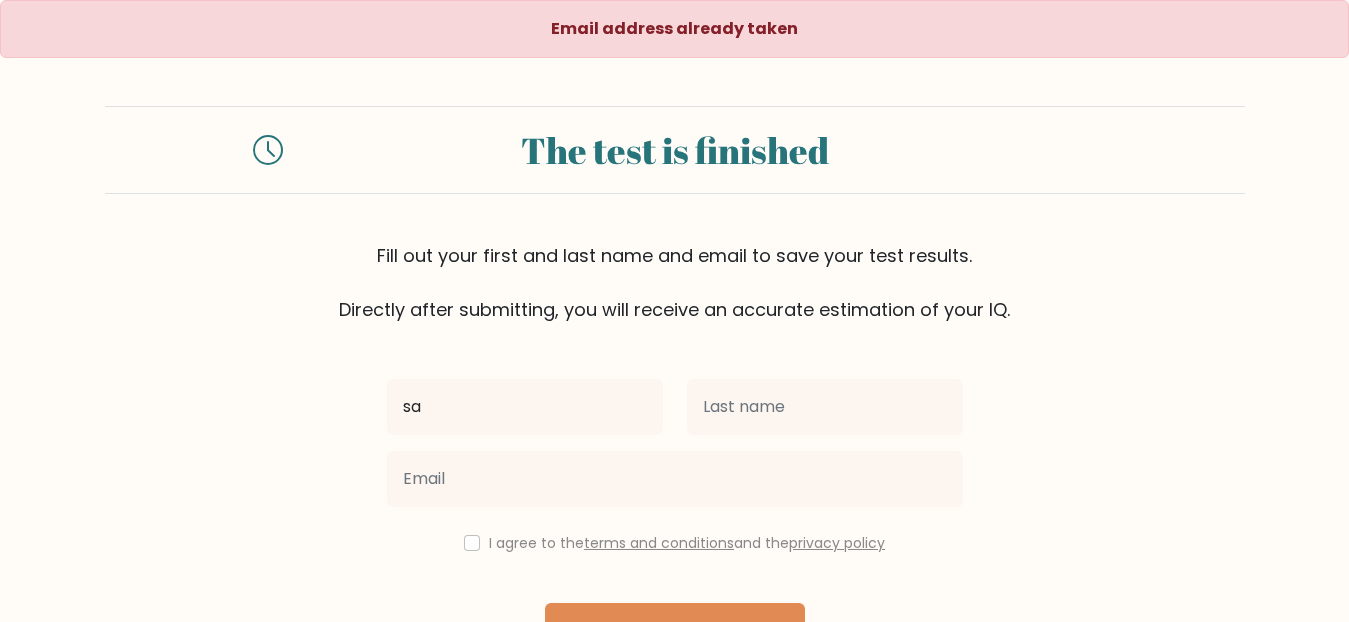 click on "sa
I agree to the  terms and conditions  and the  privacy policy
Next
Already have an account? Login" at bounding box center (675, 517) 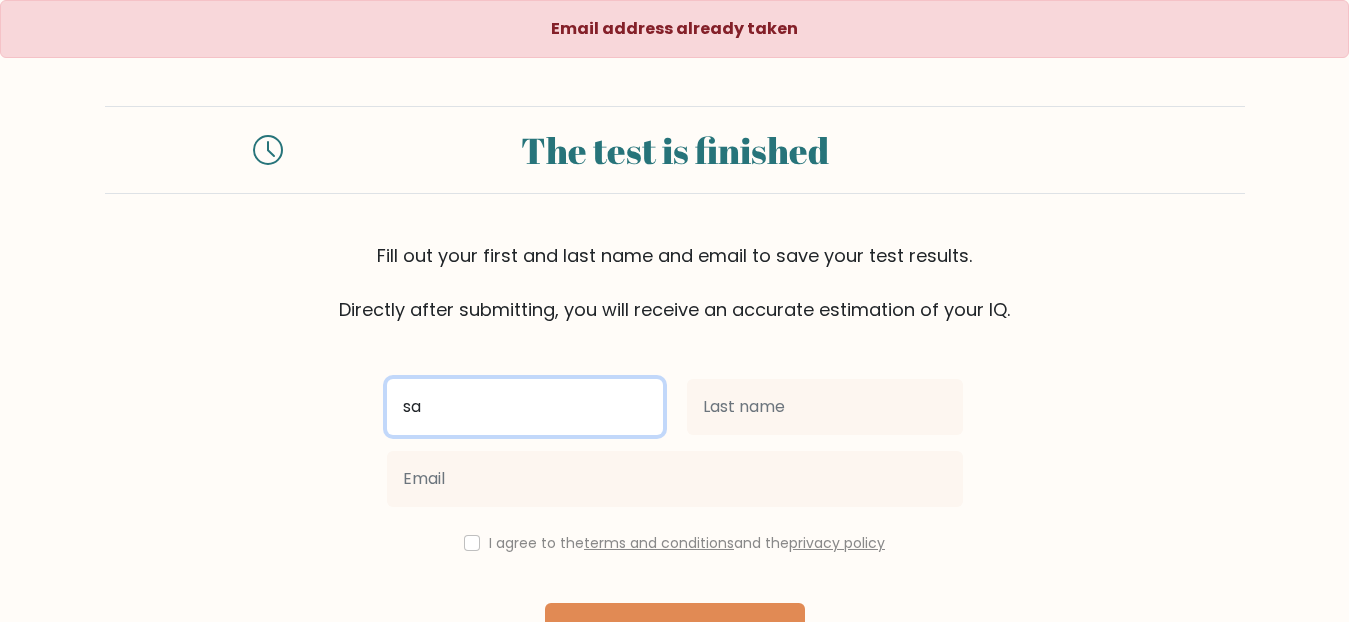 click on "sa" at bounding box center (525, 407) 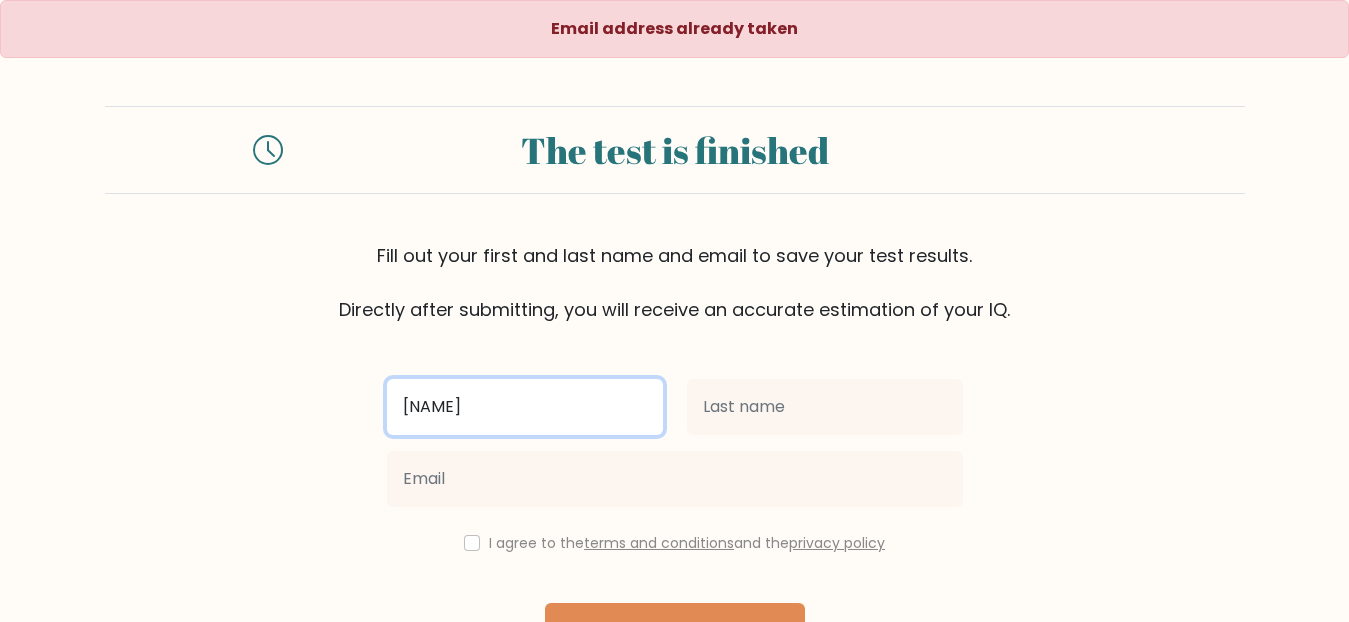 type on "[NAME]" 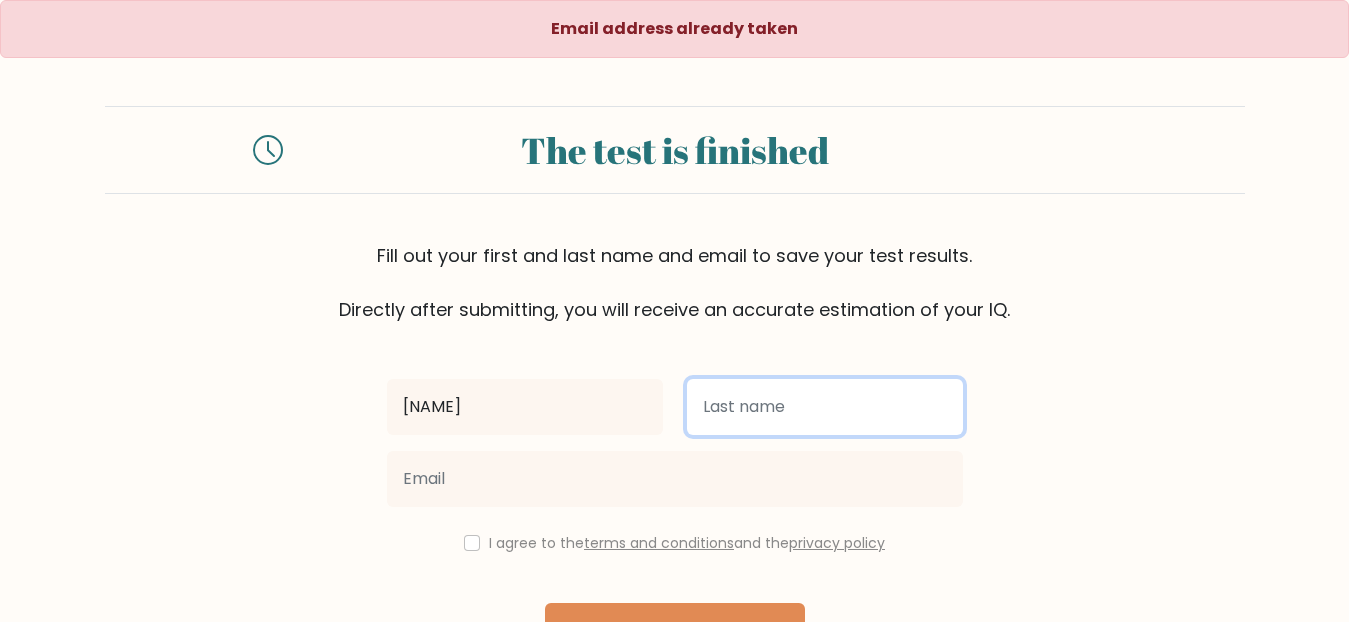 click at bounding box center (825, 407) 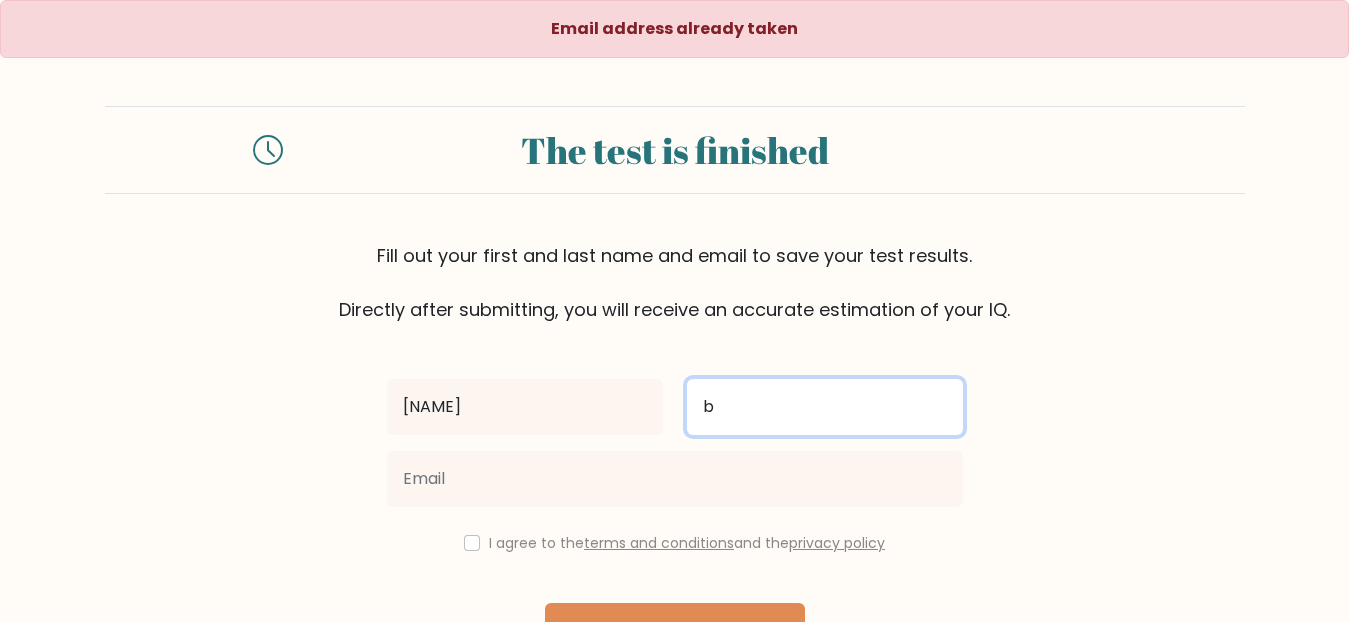 type on "b" 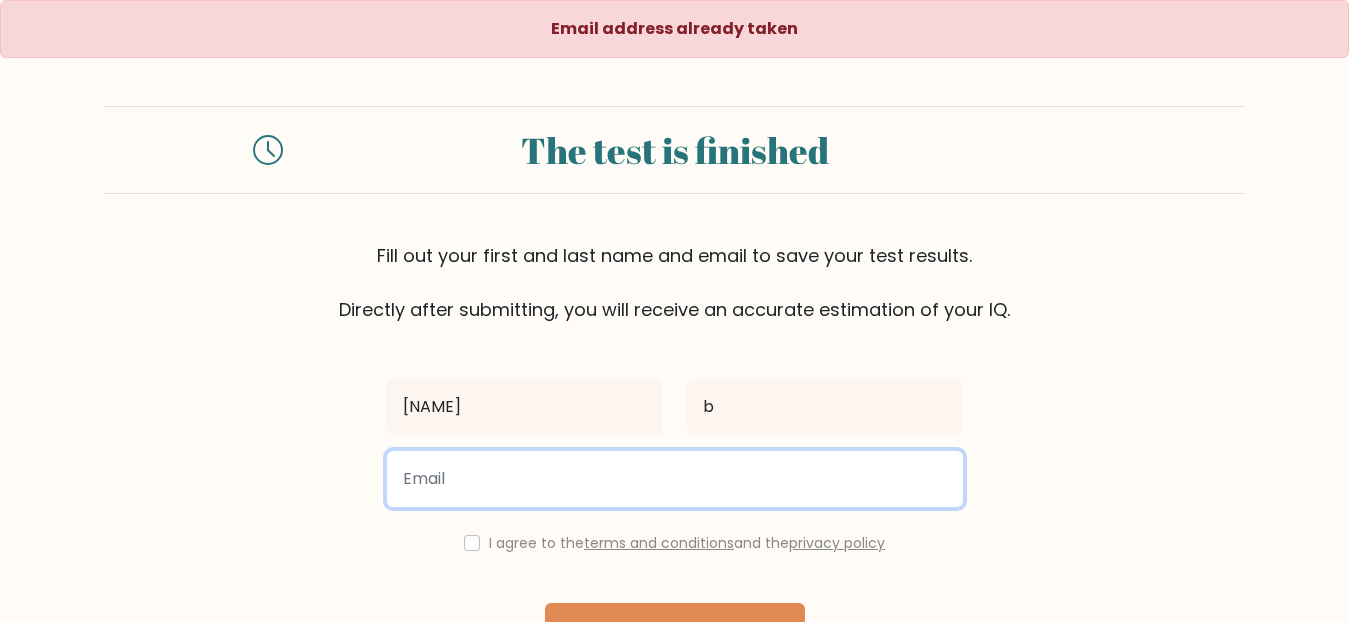 click at bounding box center [675, 479] 